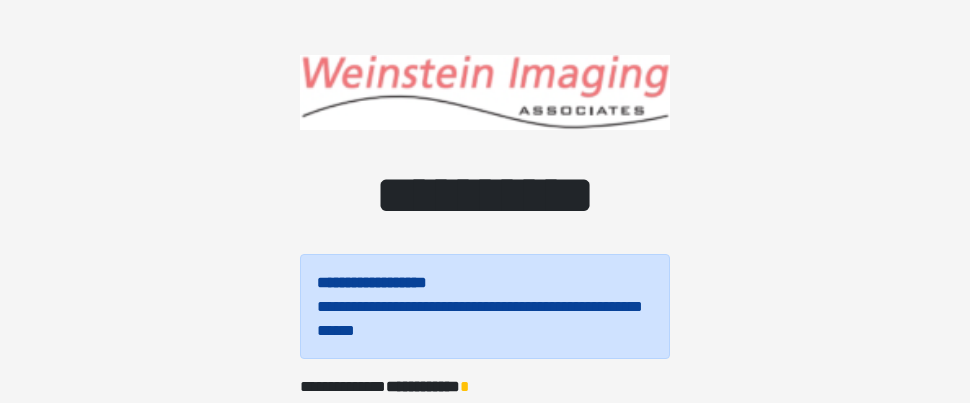 scroll, scrollTop: 0, scrollLeft: 0, axis: both 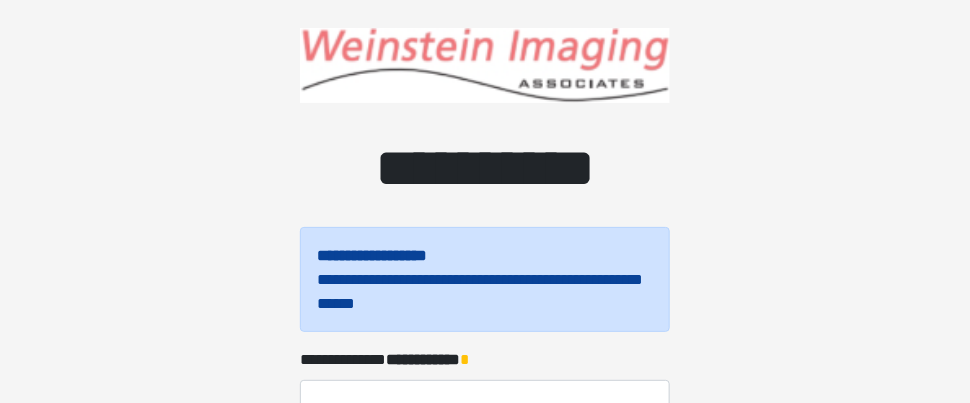 click on "**********" at bounding box center (485, 174) 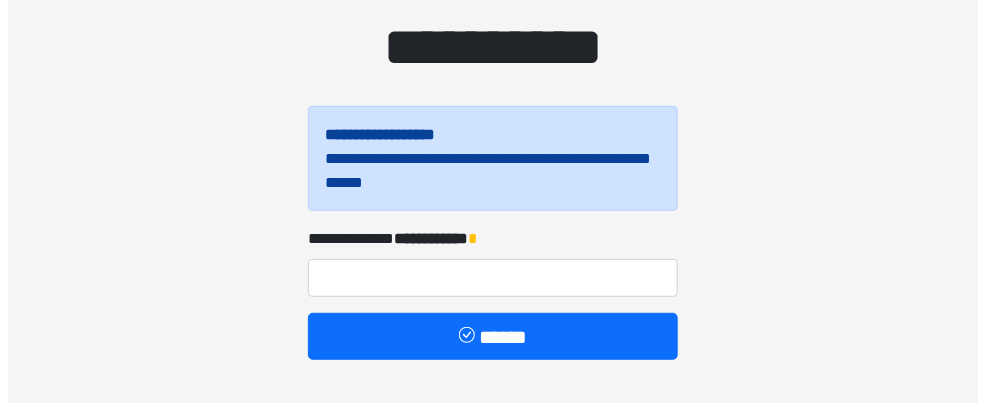 scroll, scrollTop: 160, scrollLeft: 0, axis: vertical 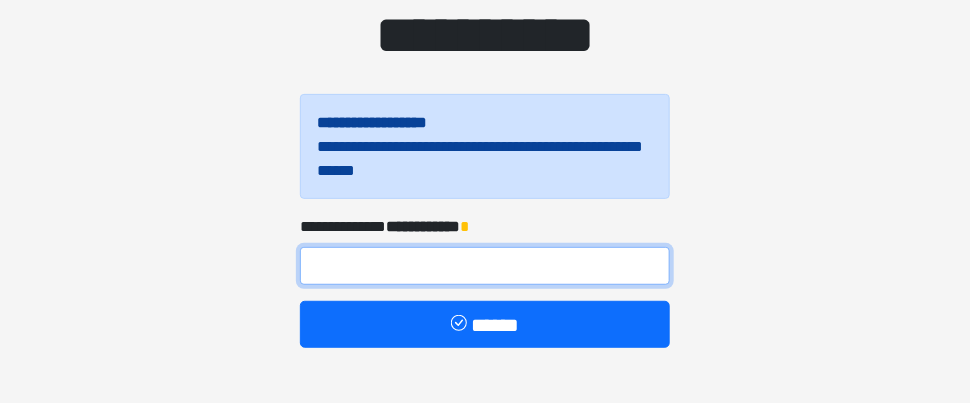 click at bounding box center [485, 266] 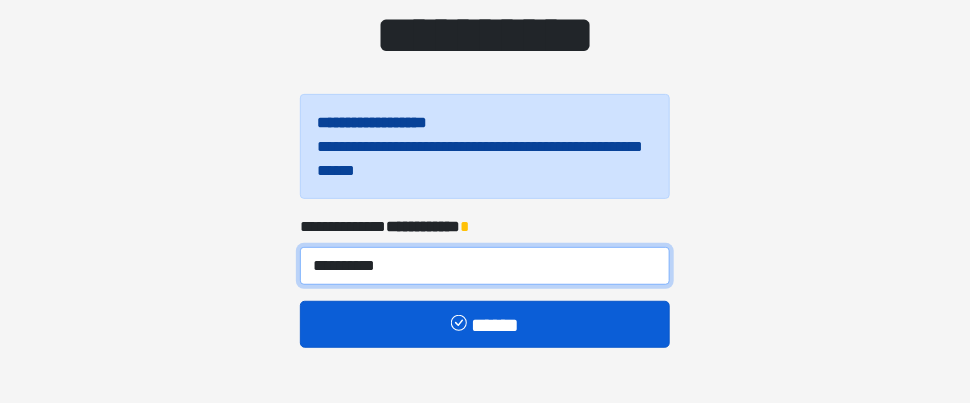 type on "**********" 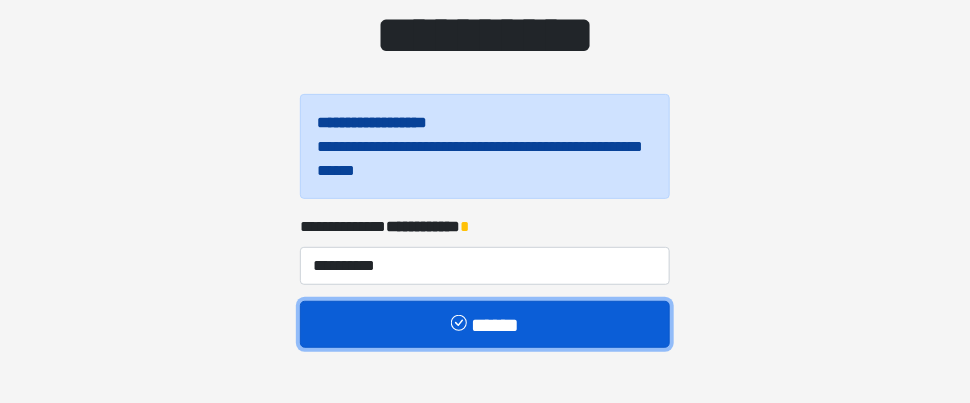 click on "******" at bounding box center (485, 324) 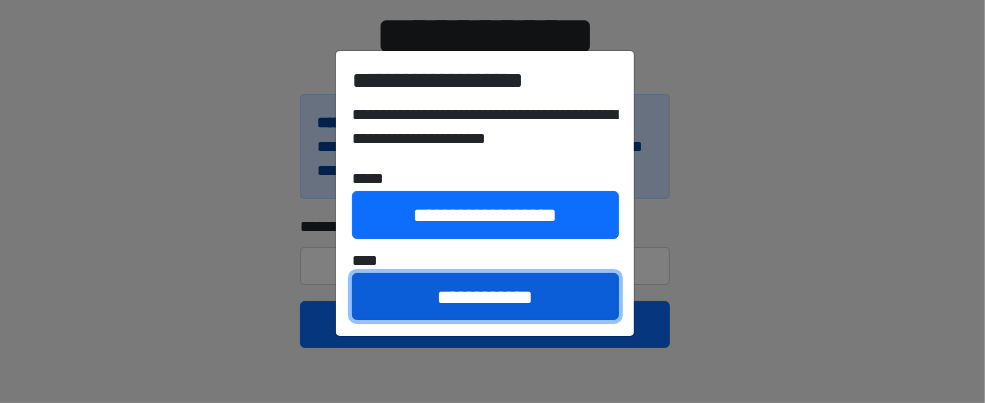 click on "**********" at bounding box center (485, 296) 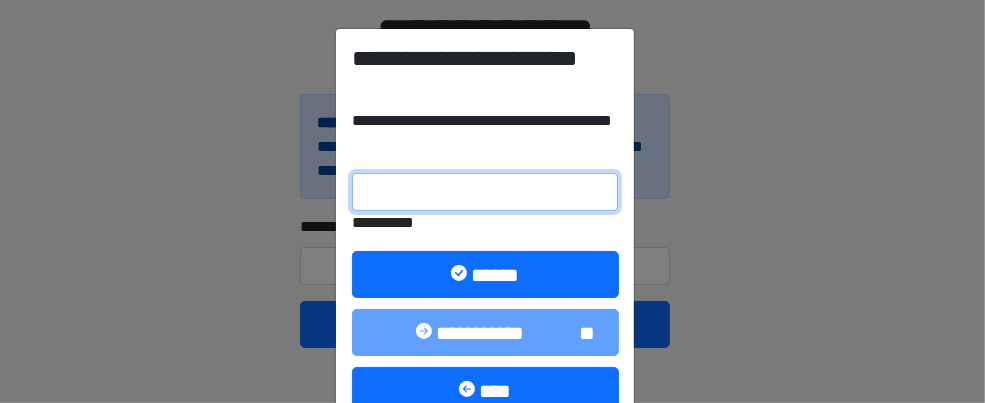click on "**********" at bounding box center (485, 192) 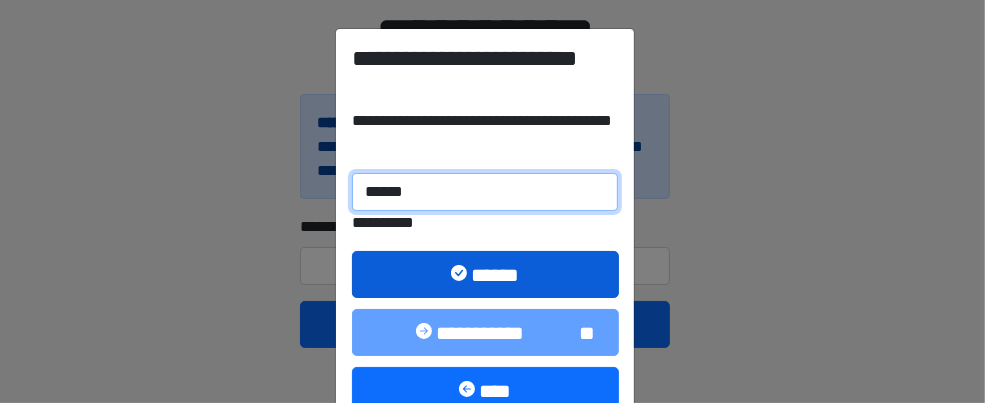 type on "******" 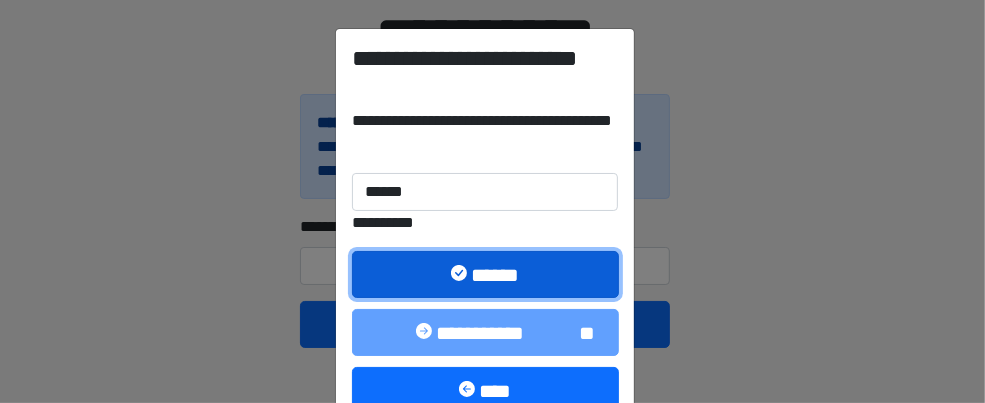 click on "******" at bounding box center [485, 274] 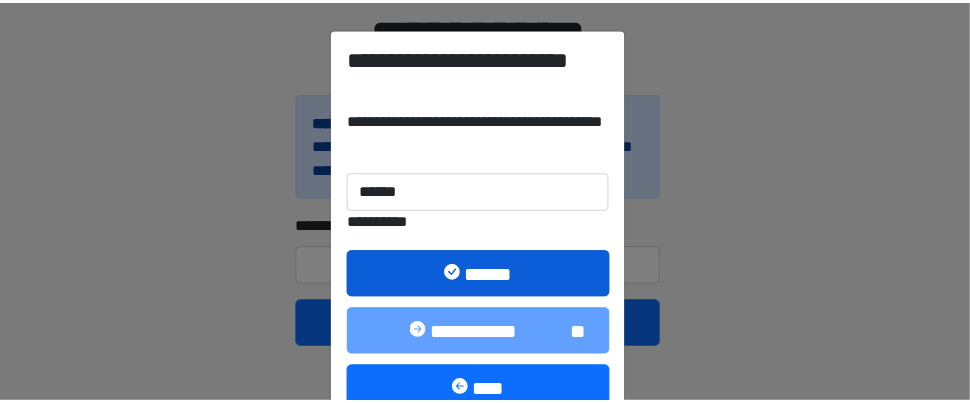 scroll, scrollTop: 88, scrollLeft: 0, axis: vertical 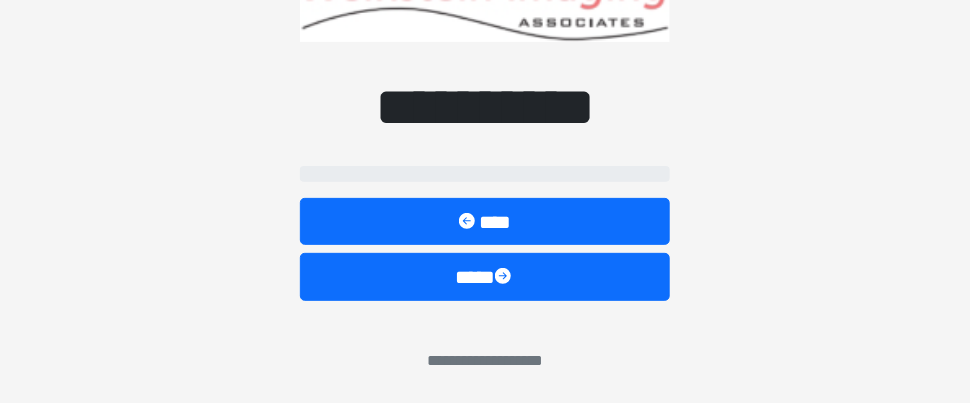 select on "*****" 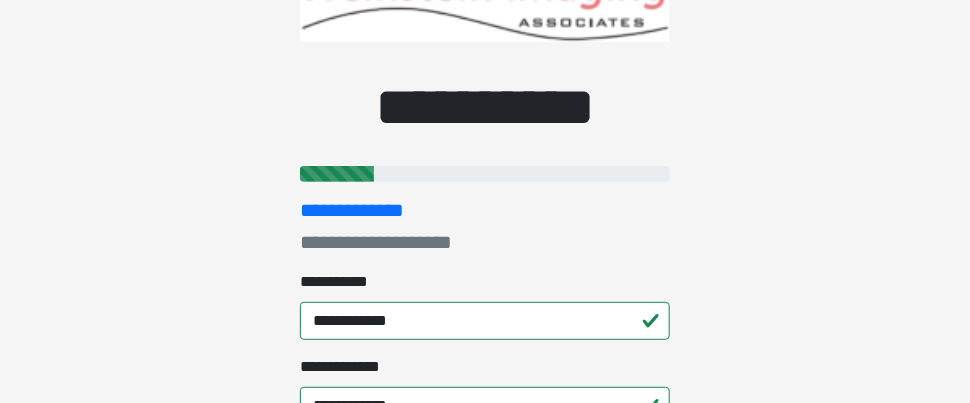 scroll, scrollTop: 0, scrollLeft: 0, axis: both 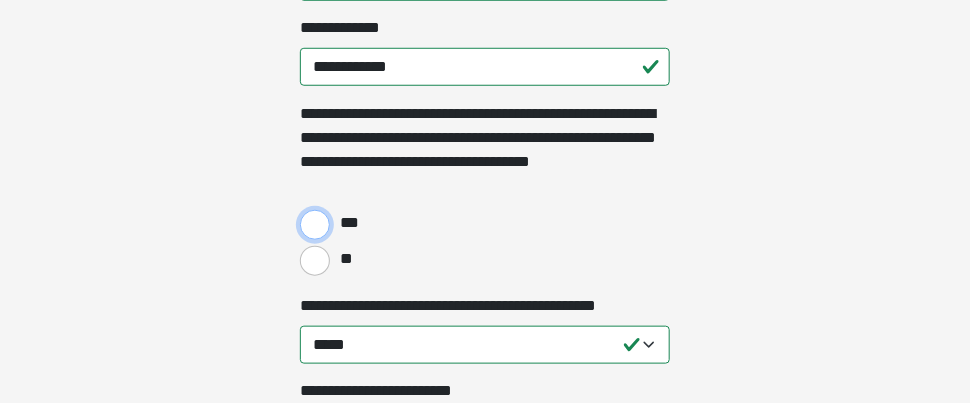 click on "***" at bounding box center (315, 225) 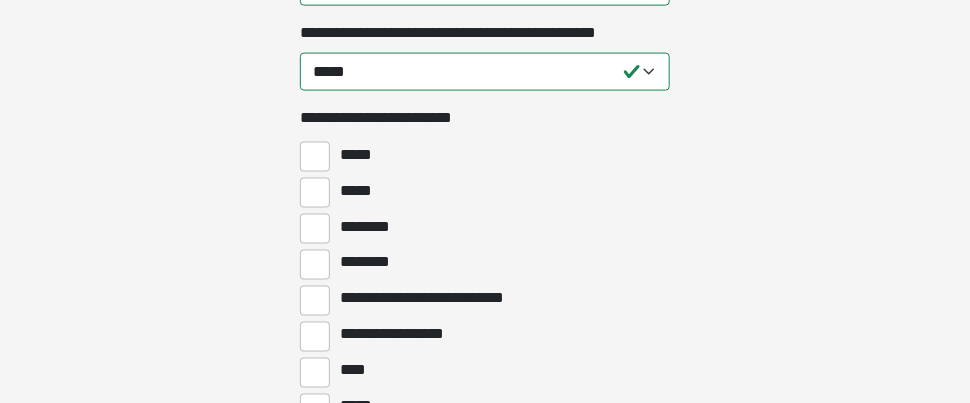 scroll, scrollTop: 800, scrollLeft: 0, axis: vertical 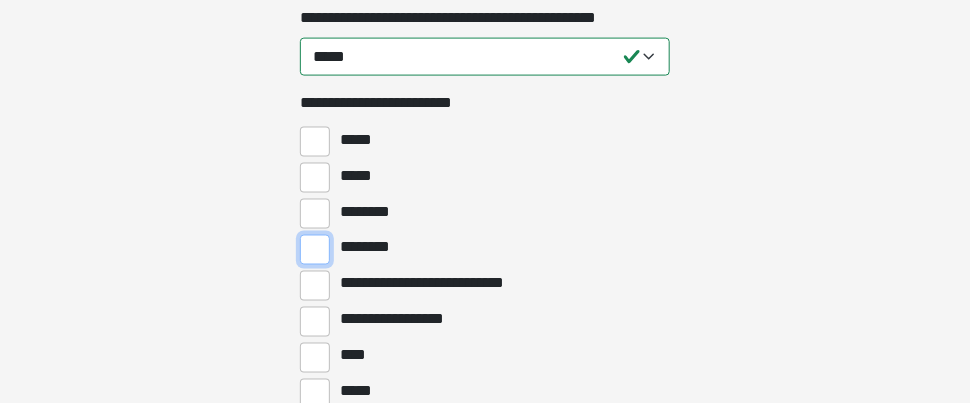 click on "********" at bounding box center [315, 250] 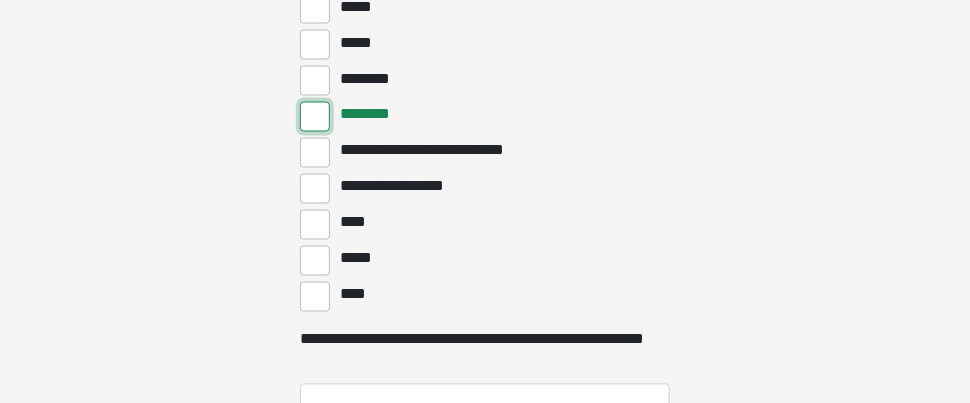 scroll, scrollTop: 1052, scrollLeft: 0, axis: vertical 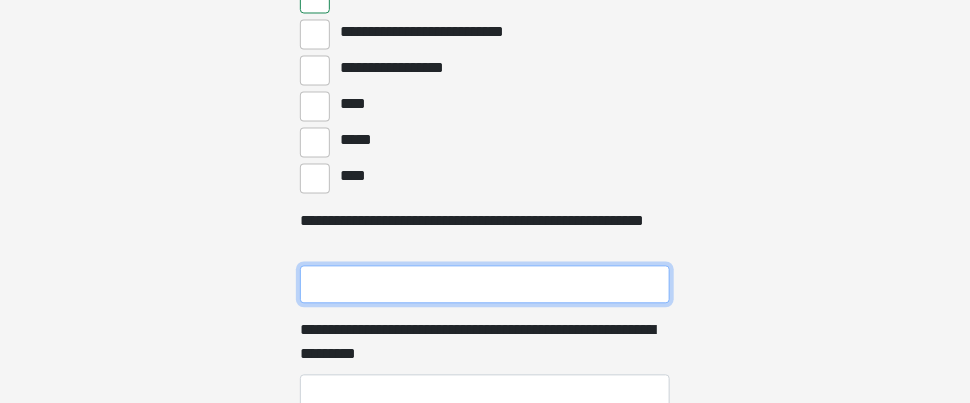 click on "**********" at bounding box center [485, 284] 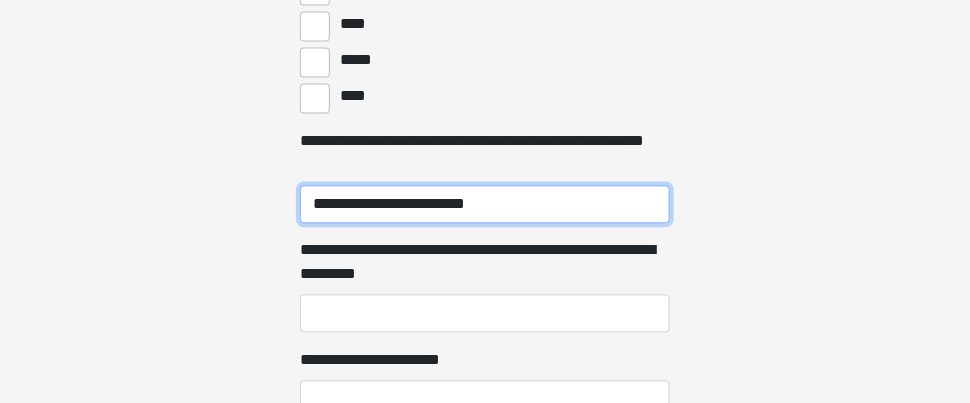 scroll, scrollTop: 1172, scrollLeft: 0, axis: vertical 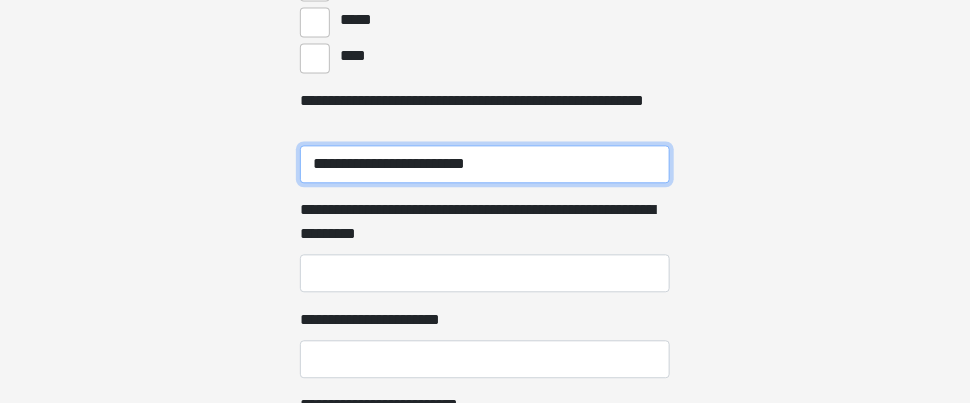 type on "**********" 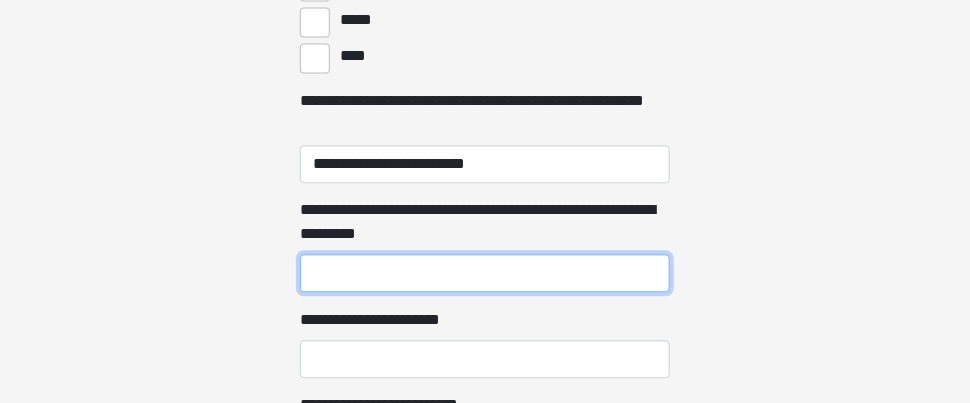 click on "**********" at bounding box center (485, 273) 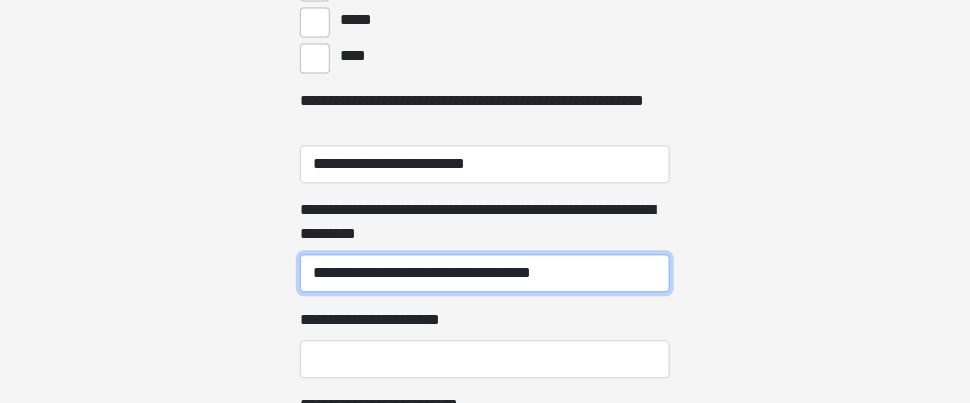 click on "**********" at bounding box center [485, 273] 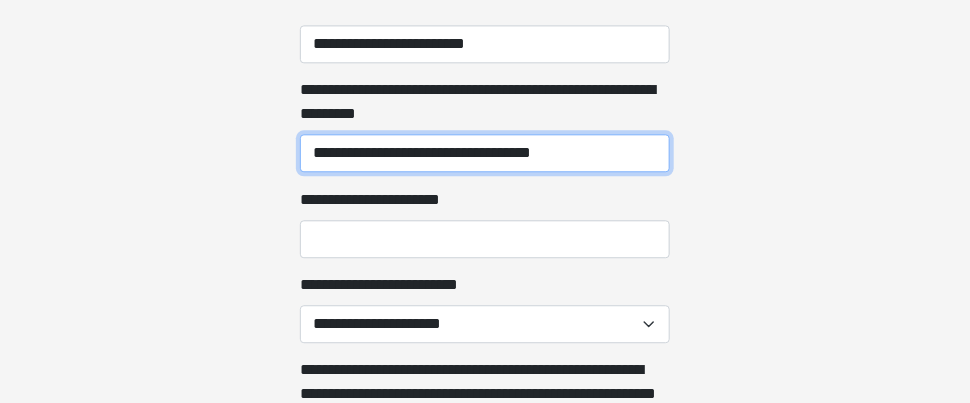scroll, scrollTop: 1332, scrollLeft: 0, axis: vertical 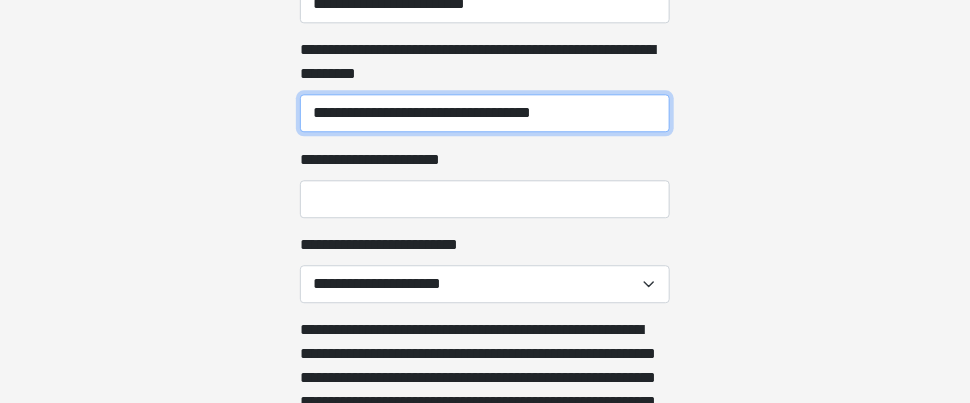 type on "**********" 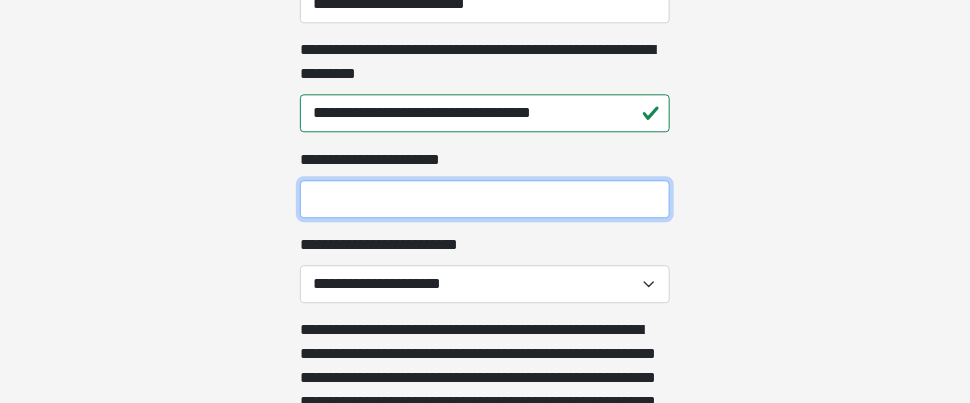 click on "**********" at bounding box center (485, 199) 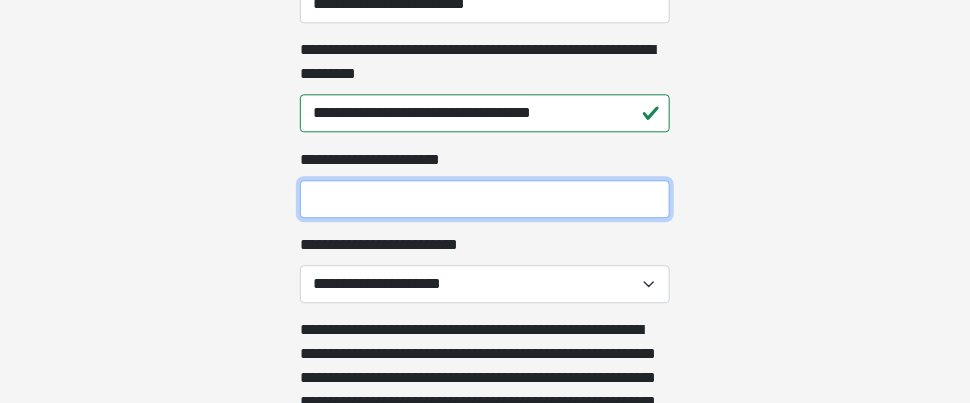 type on "**********" 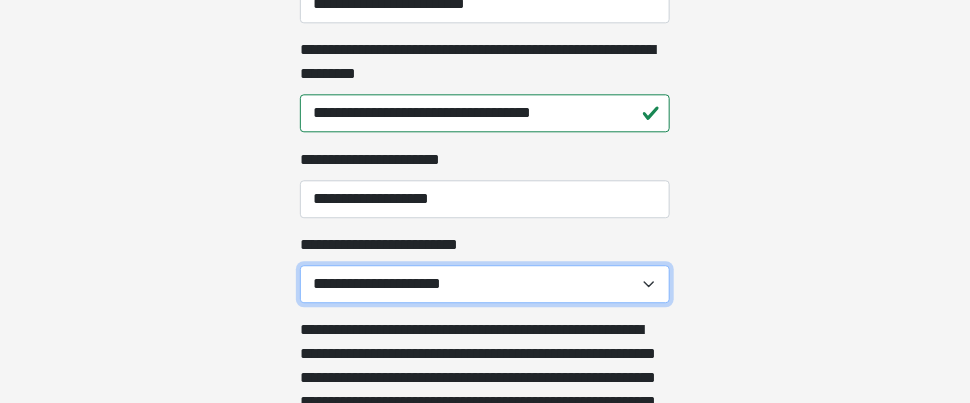 click on "**********" at bounding box center [485, 284] 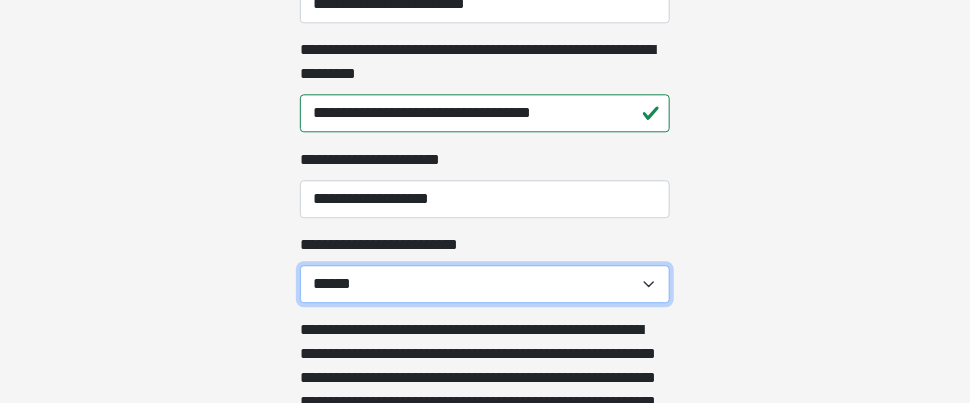 click on "**********" at bounding box center (485, 284) 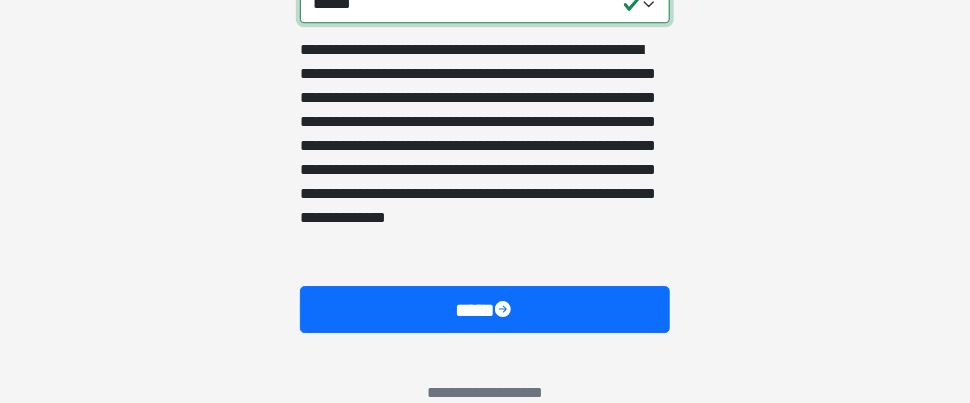 scroll, scrollTop: 1652, scrollLeft: 0, axis: vertical 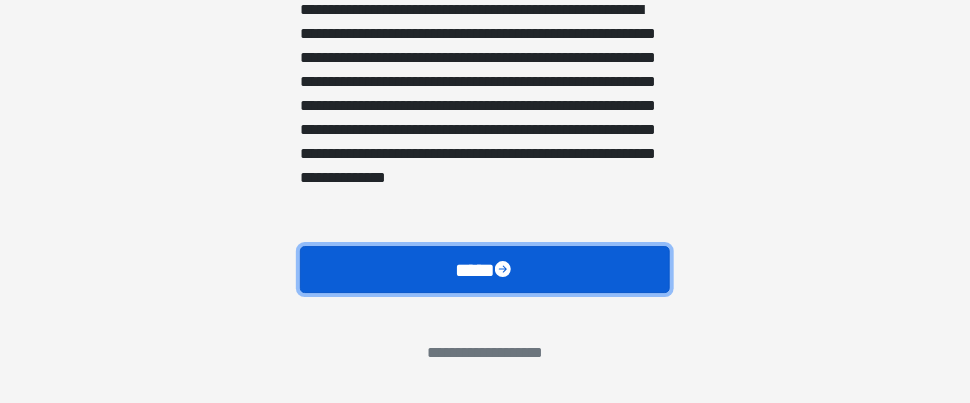 click on "****" at bounding box center (485, 269) 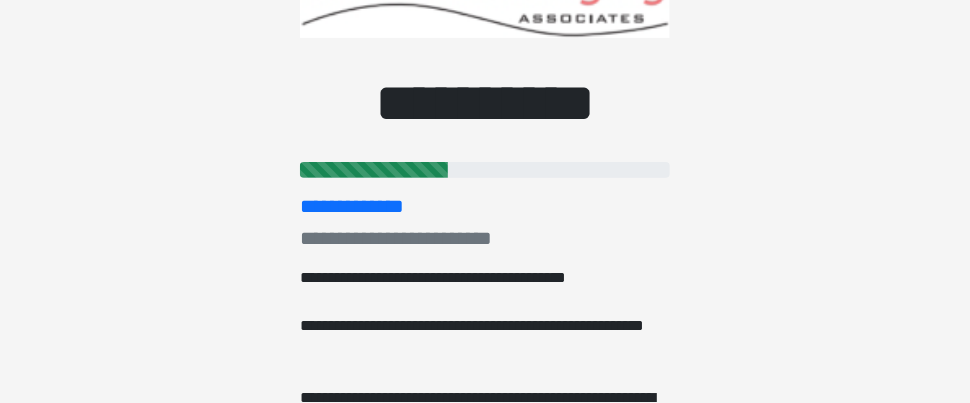 scroll, scrollTop: 0, scrollLeft: 0, axis: both 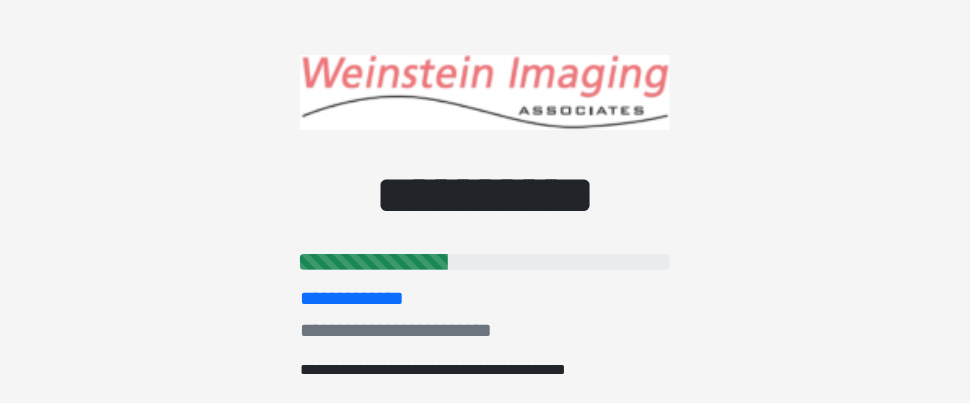 type 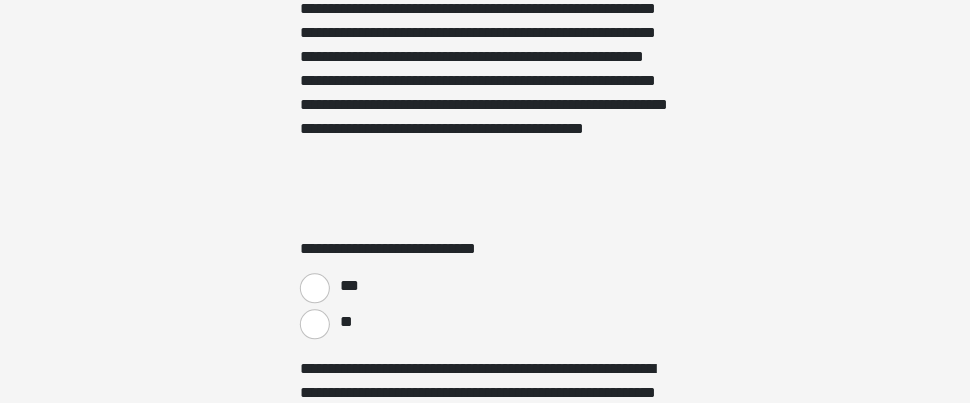 scroll, scrollTop: 3360, scrollLeft: 0, axis: vertical 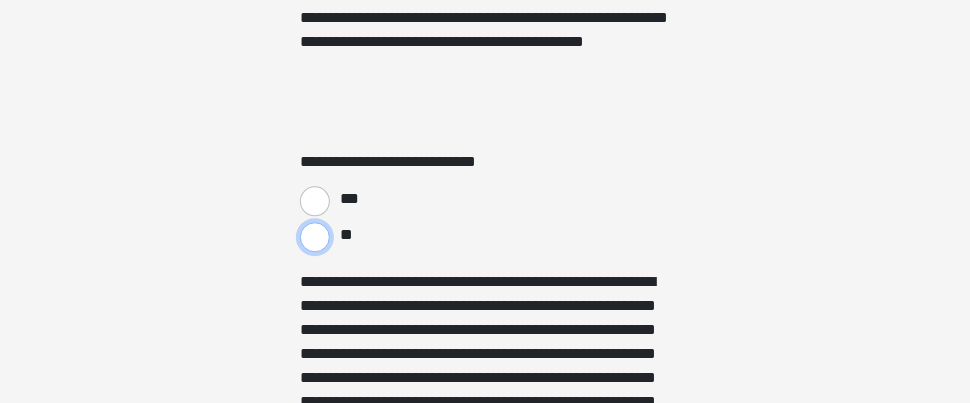 click on "**" at bounding box center (315, 237) 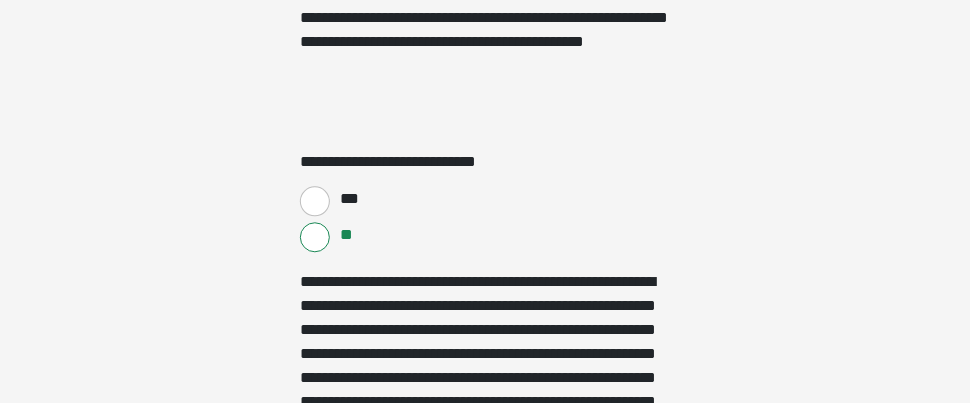 click on "***" at bounding box center [315, 201] 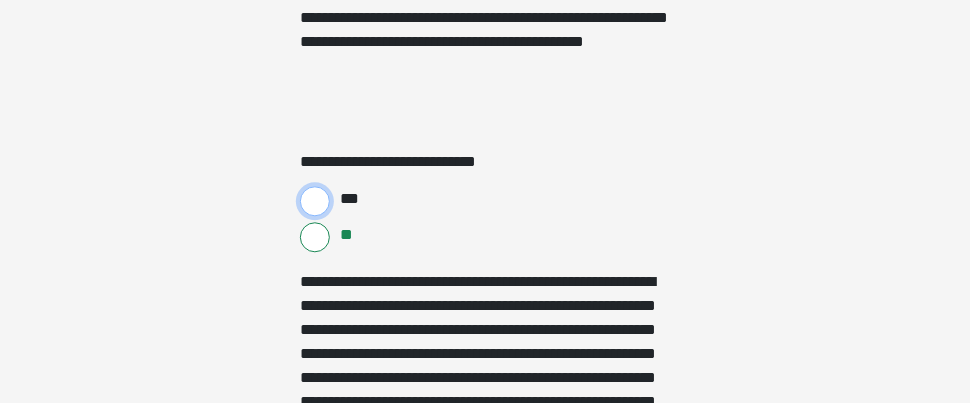radio on "****" 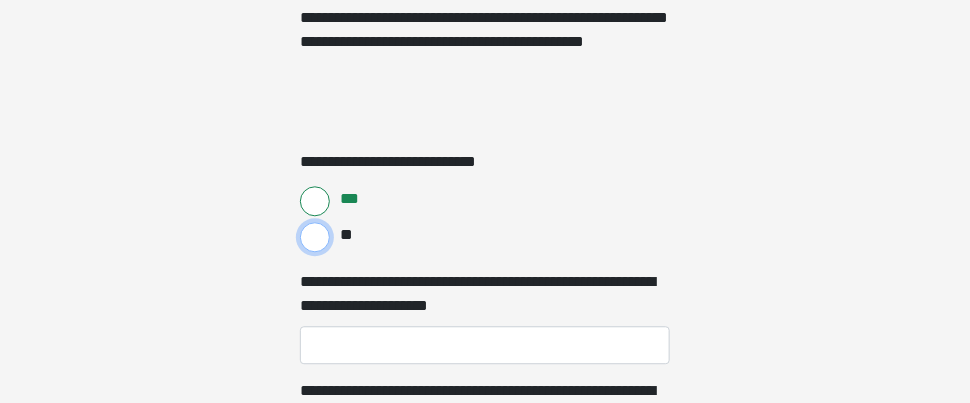 click on "**" at bounding box center (315, 237) 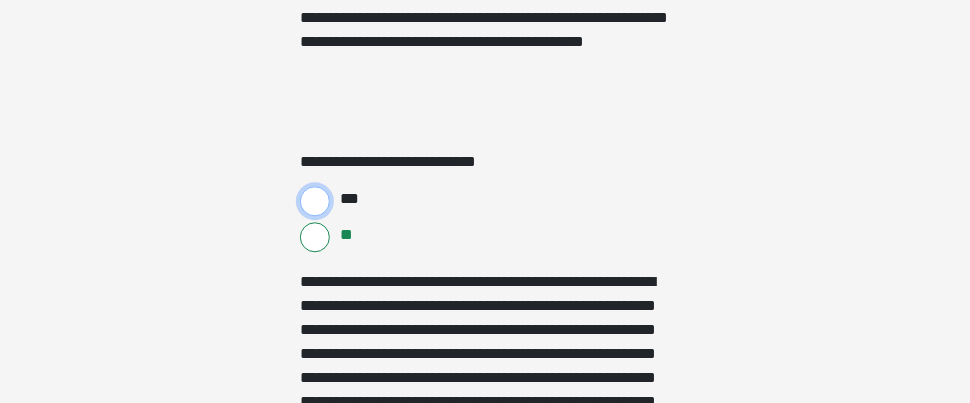 click on "***" at bounding box center (315, 201) 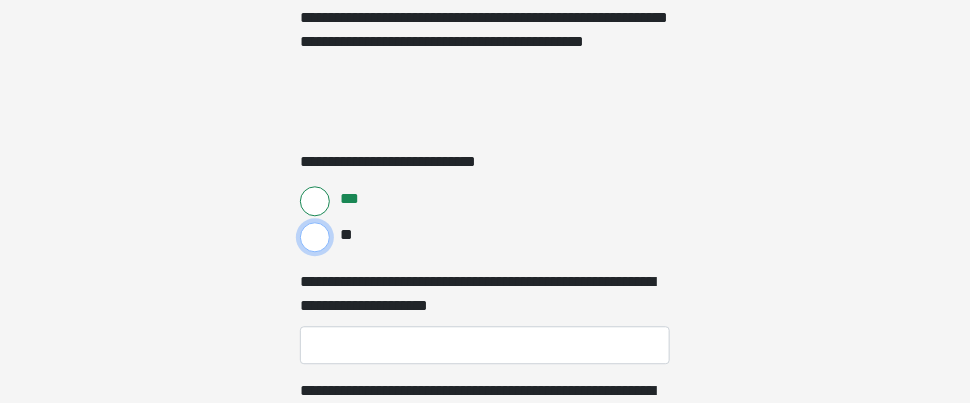 click on "**" at bounding box center [315, 237] 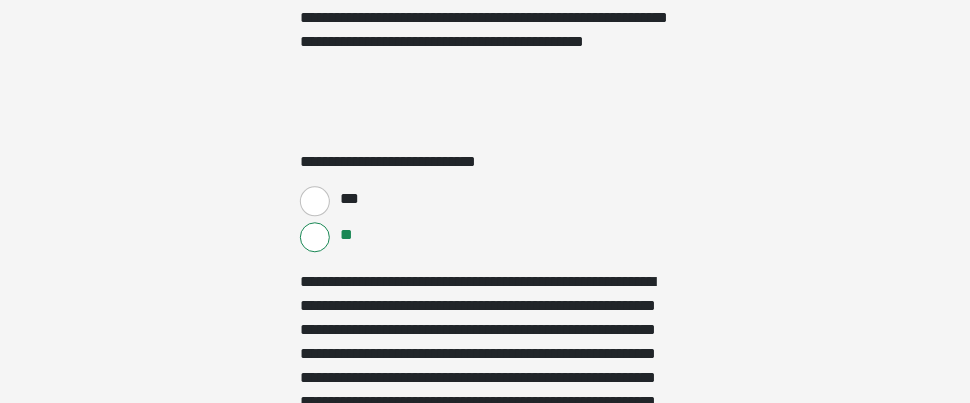 click on "**********" at bounding box center [485, -3159] 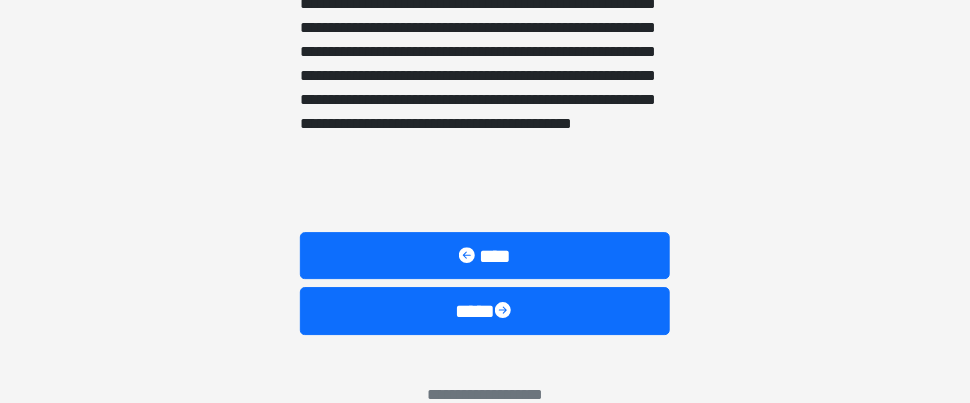 scroll, scrollTop: 3720, scrollLeft: 0, axis: vertical 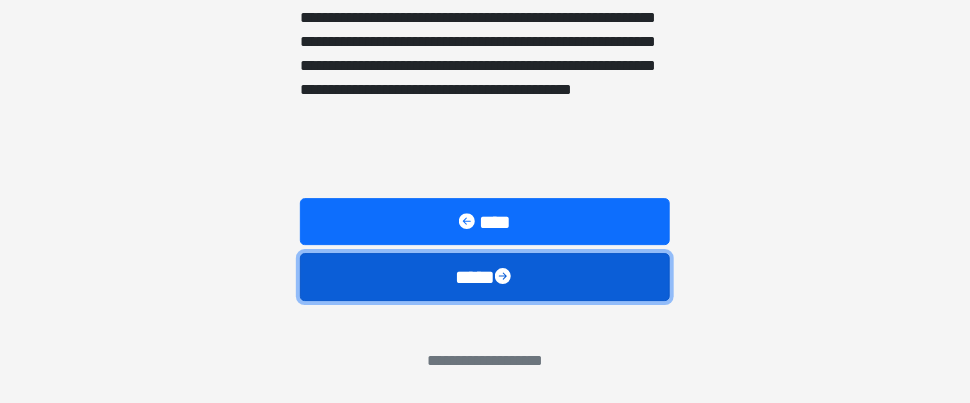 click on "****" at bounding box center [485, 276] 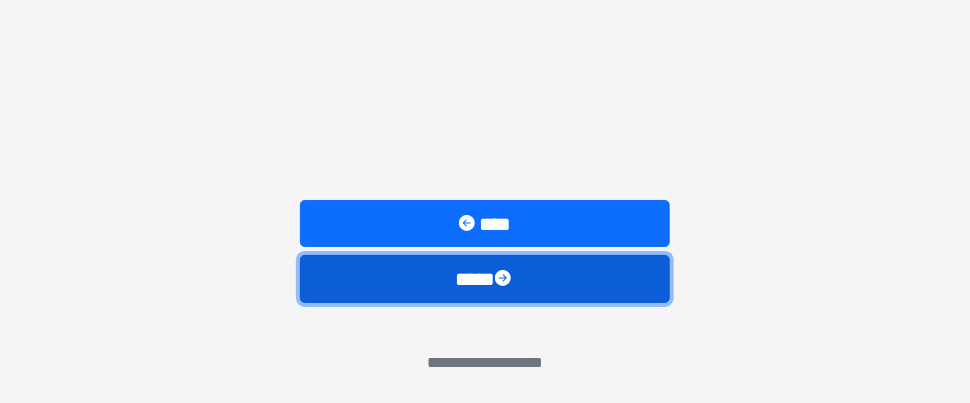 scroll, scrollTop: 2000, scrollLeft: 0, axis: vertical 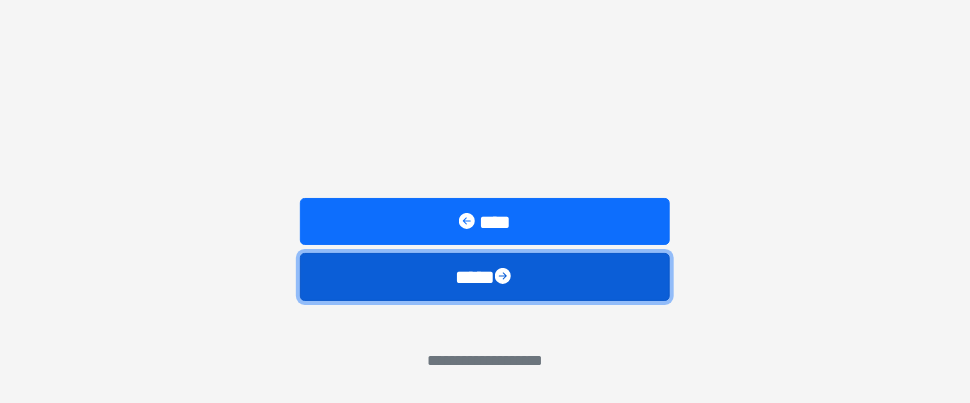 click on "****" at bounding box center [485, 276] 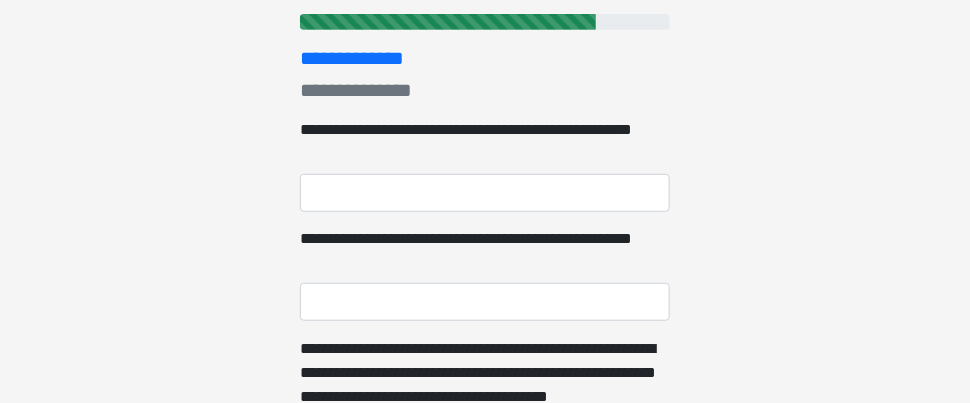scroll, scrollTop: 280, scrollLeft: 0, axis: vertical 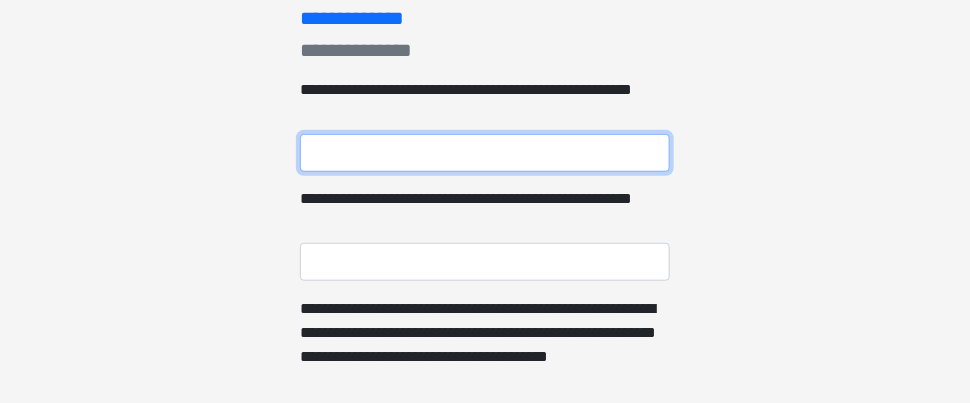 click on "**********" at bounding box center (485, 153) 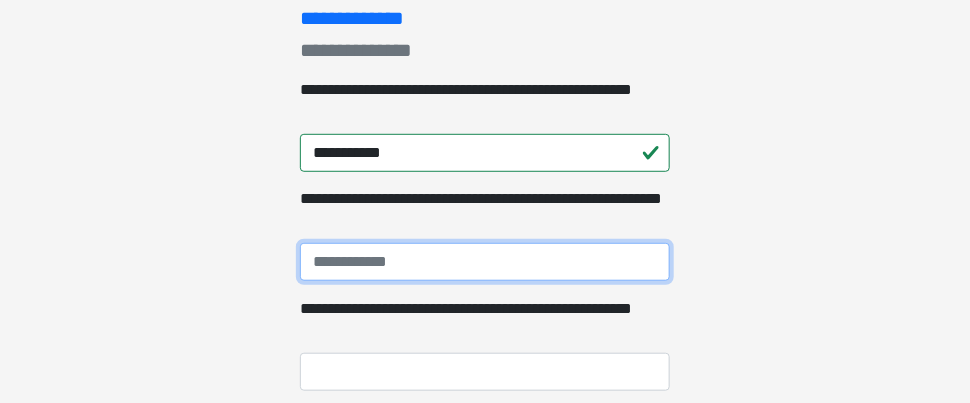 click on "**********" at bounding box center (485, 262) 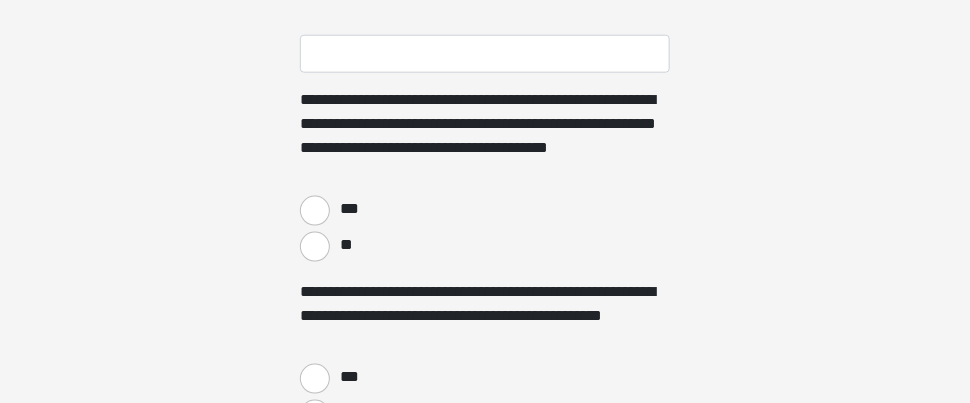 scroll, scrollTop: 600, scrollLeft: 0, axis: vertical 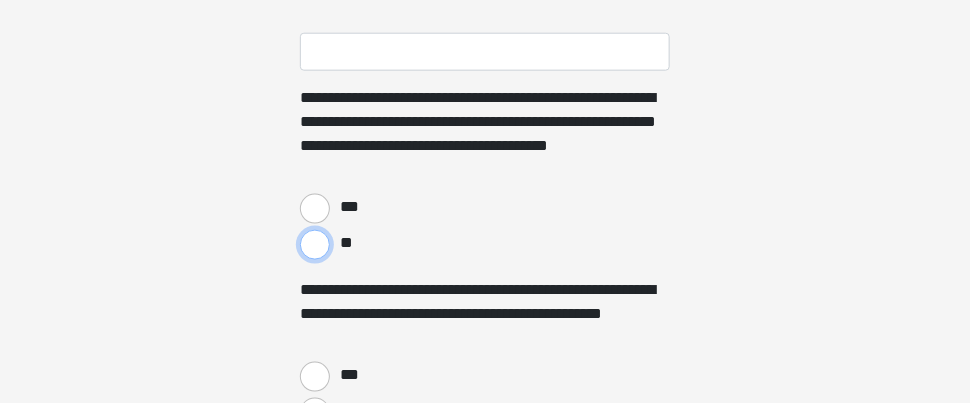click on "**" at bounding box center (315, 245) 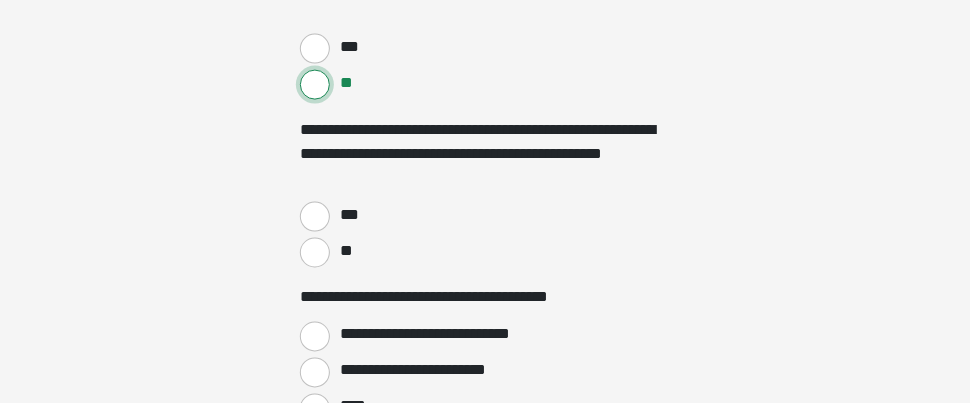 scroll, scrollTop: 800, scrollLeft: 0, axis: vertical 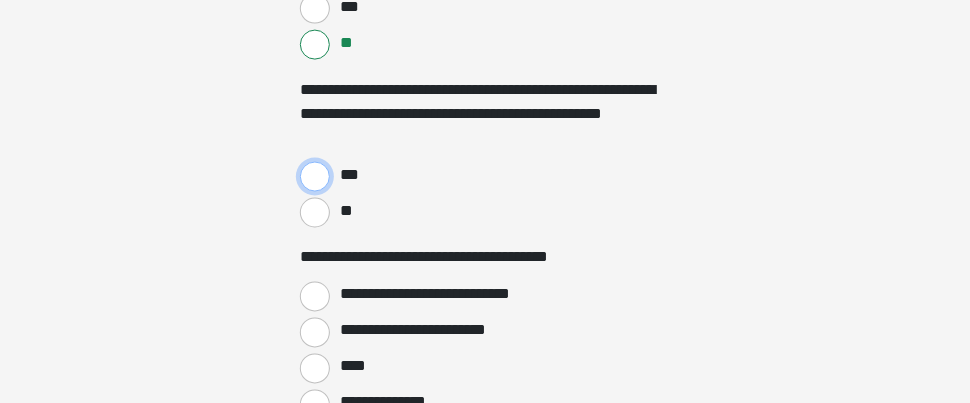 click on "***" at bounding box center [315, 177] 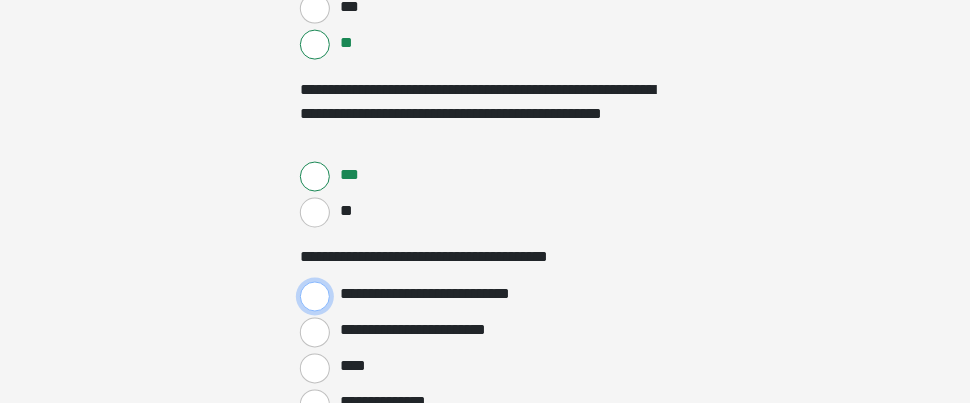 click on "**********" at bounding box center (315, 297) 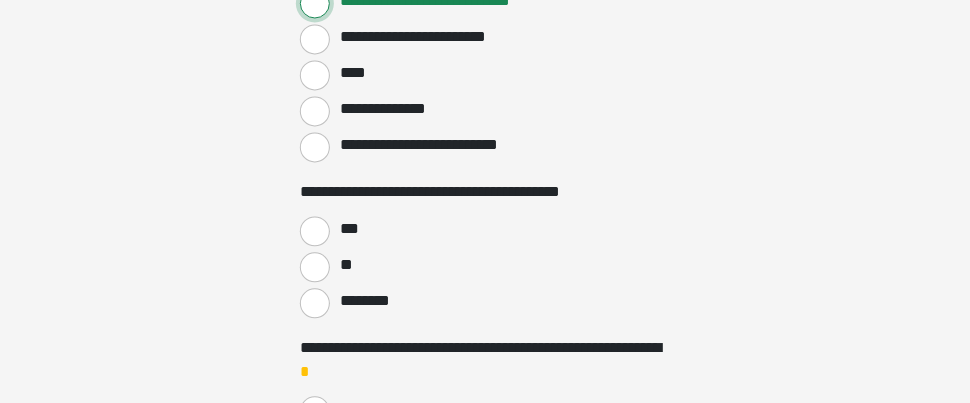 scroll, scrollTop: 1120, scrollLeft: 0, axis: vertical 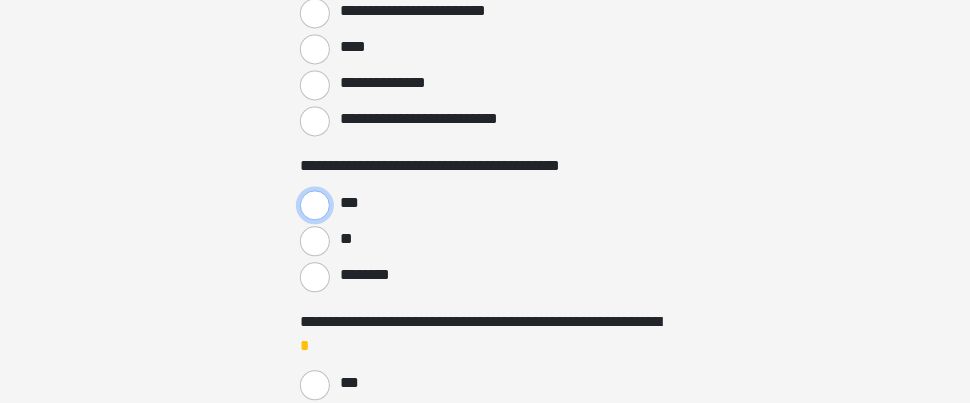 click on "***" at bounding box center (315, 205) 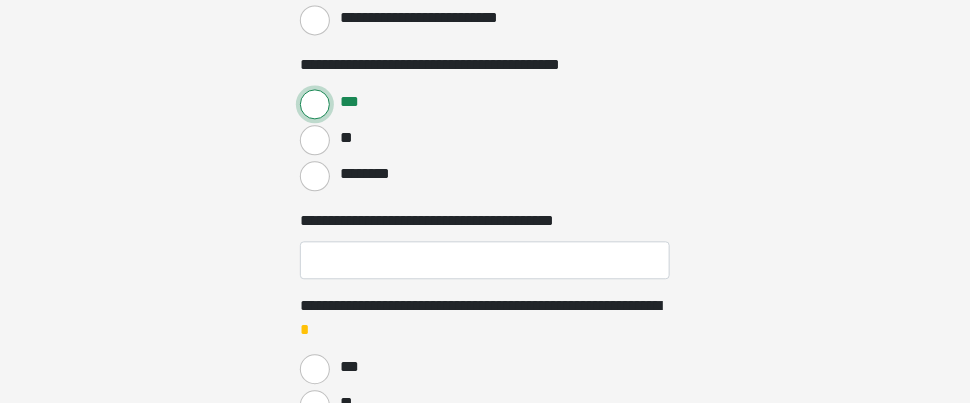 scroll, scrollTop: 1240, scrollLeft: 0, axis: vertical 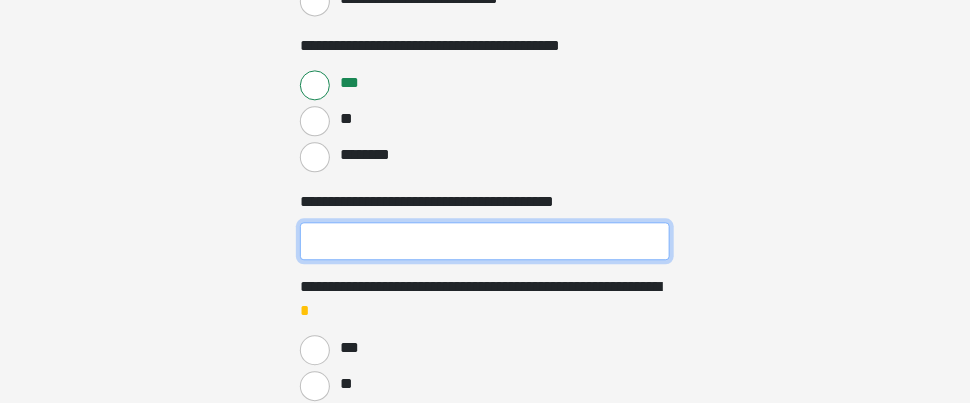 click on "**********" at bounding box center [485, 241] 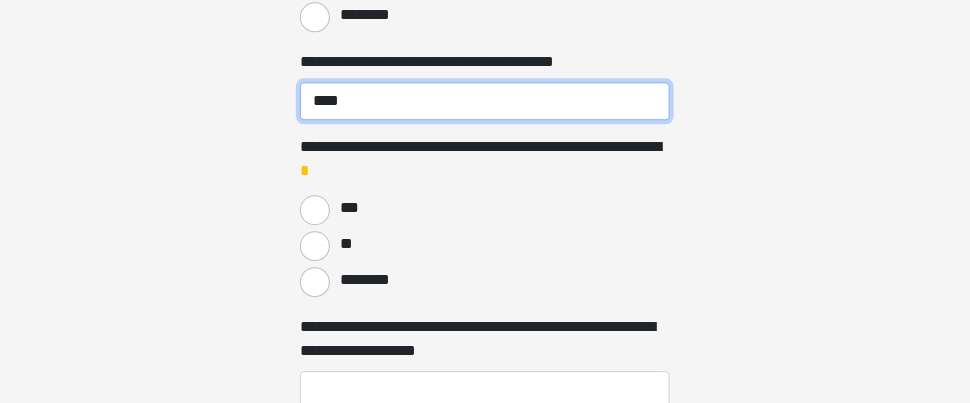 scroll, scrollTop: 1400, scrollLeft: 0, axis: vertical 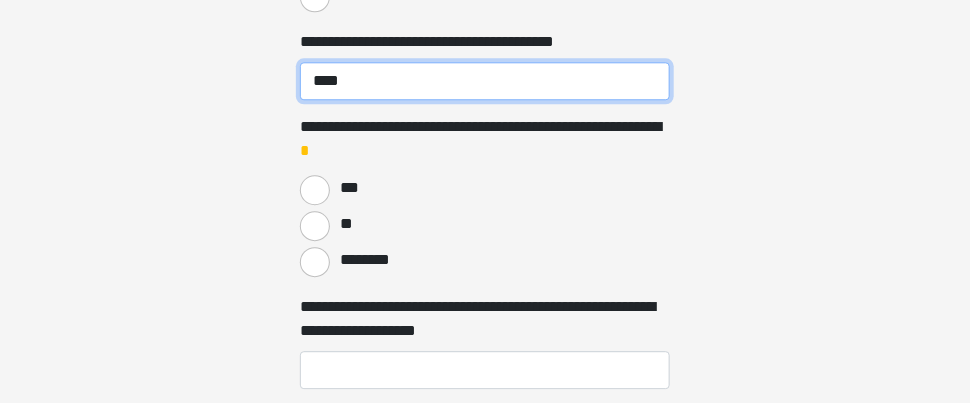 type on "****" 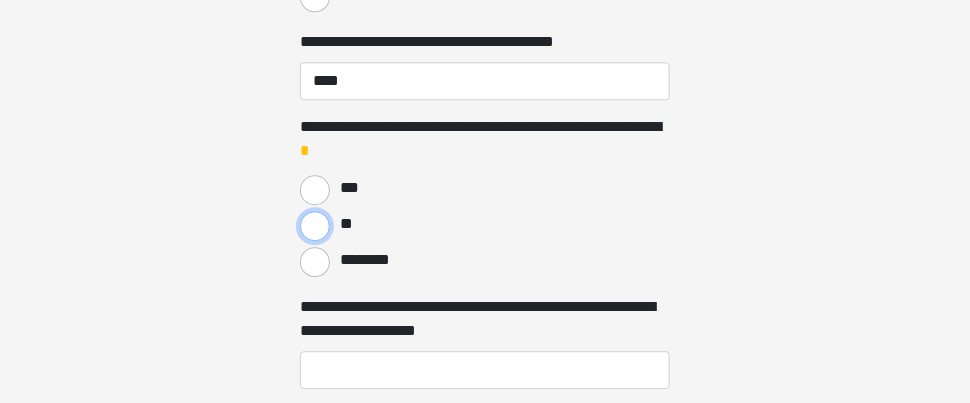 click on "**" at bounding box center [315, 226] 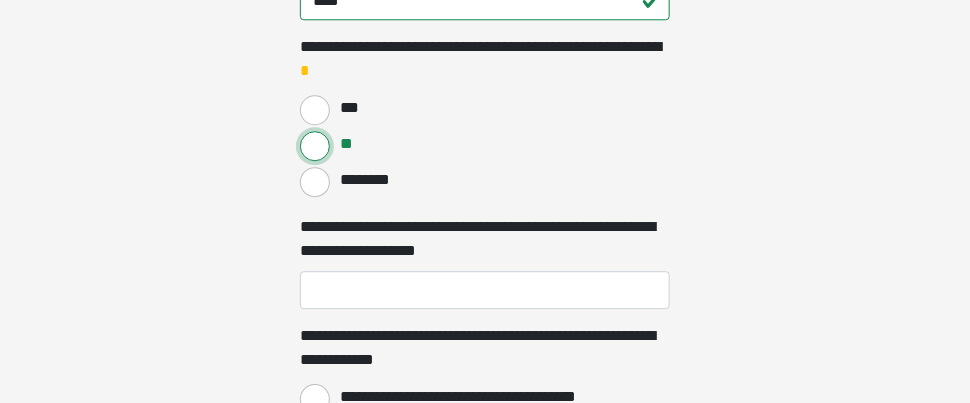 scroll, scrollTop: 1520, scrollLeft: 0, axis: vertical 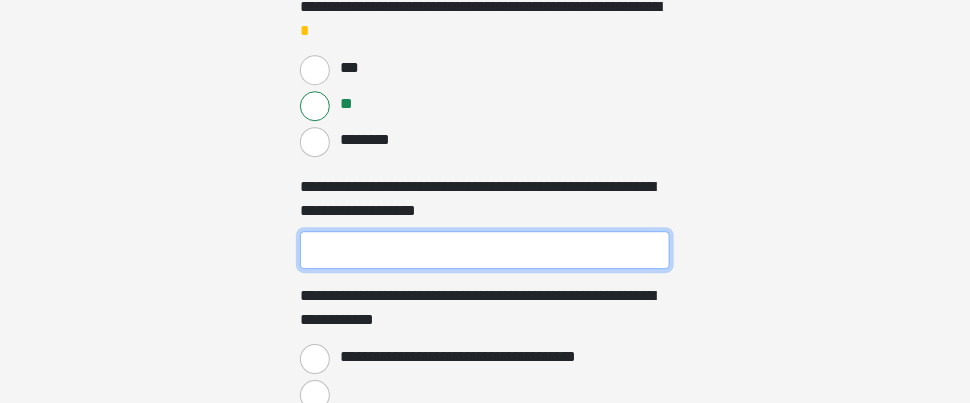 click on "**********" at bounding box center [485, 250] 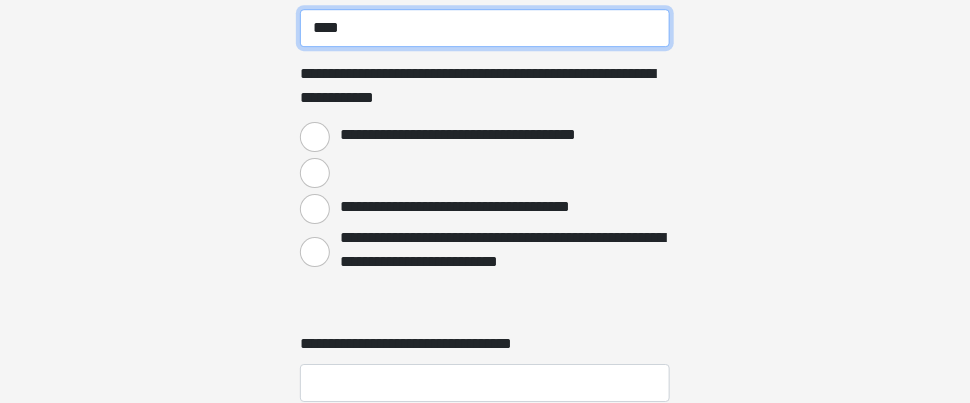scroll, scrollTop: 1760, scrollLeft: 0, axis: vertical 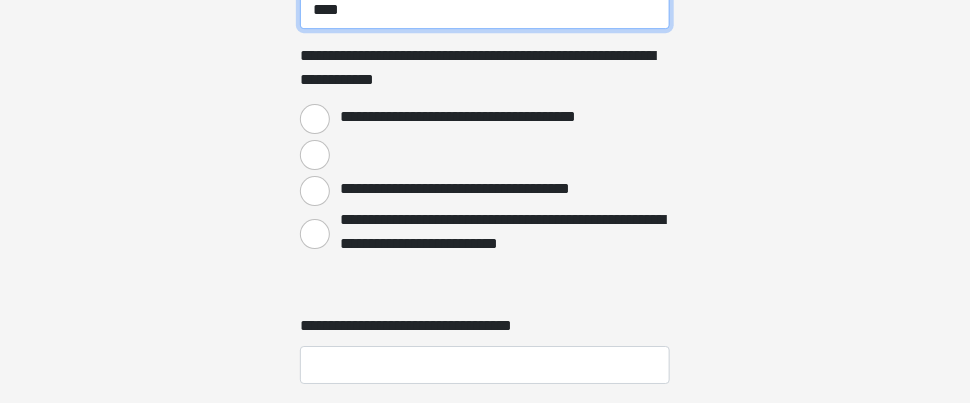 type on "****" 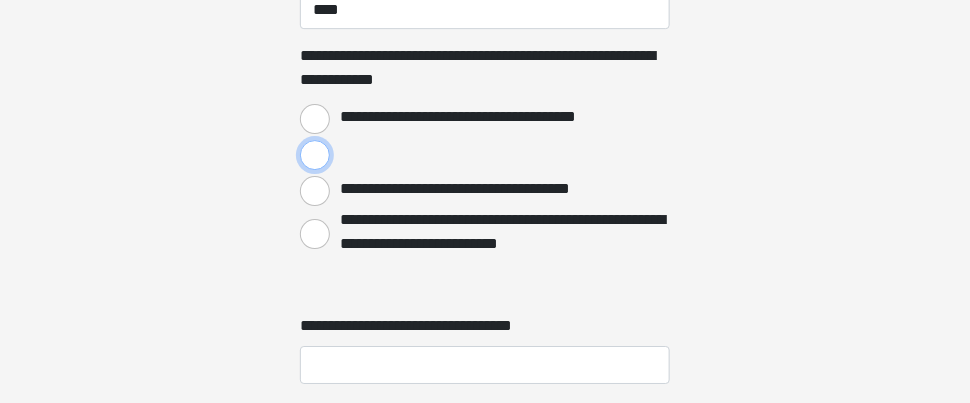 click at bounding box center [315, 155] 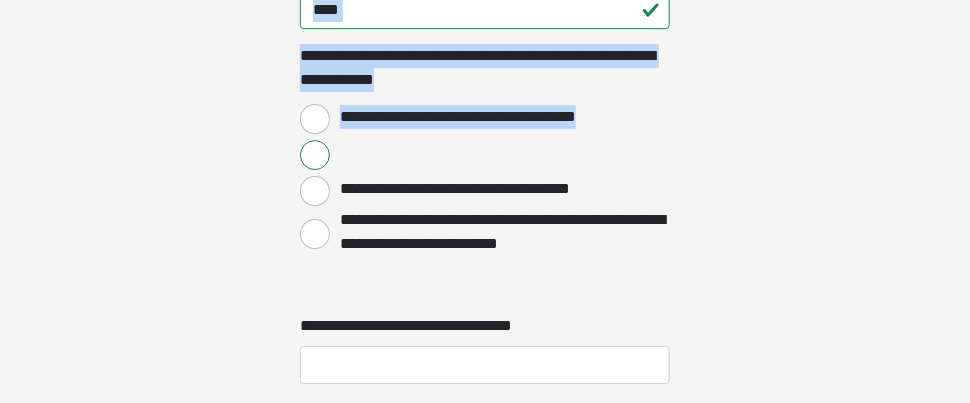 drag, startPoint x: 136, startPoint y: 209, endPoint x: 337, endPoint y: 153, distance: 208.65521 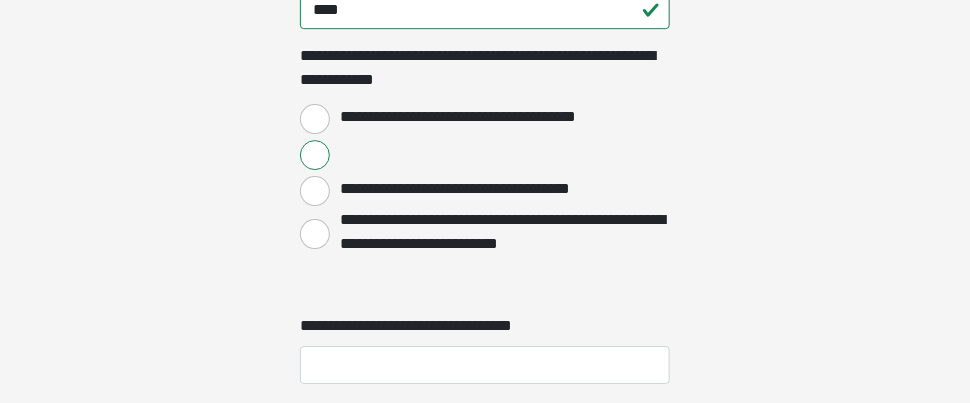 click at bounding box center (485, 153) 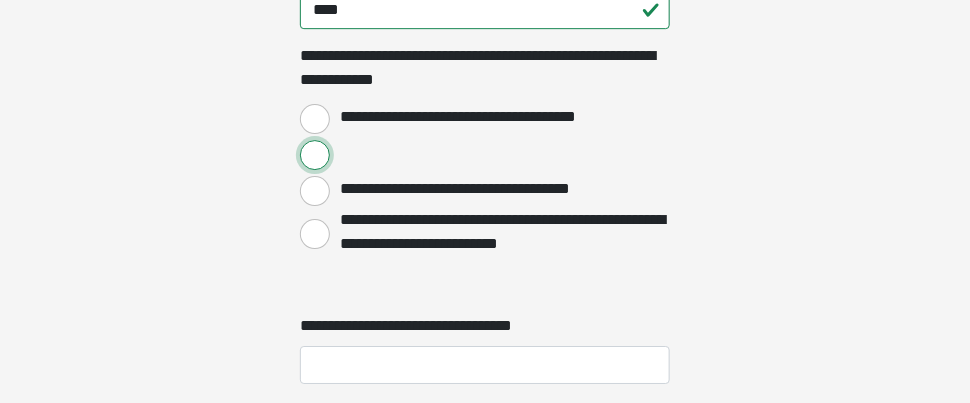 click at bounding box center (315, 155) 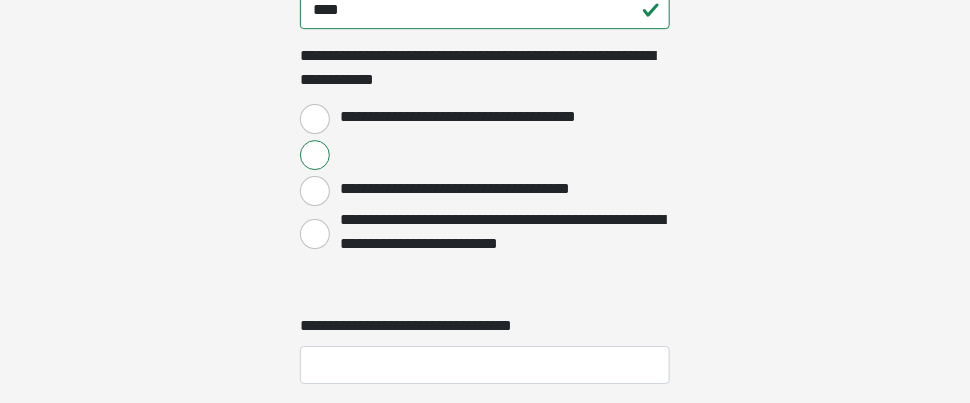 click at bounding box center [485, 153] 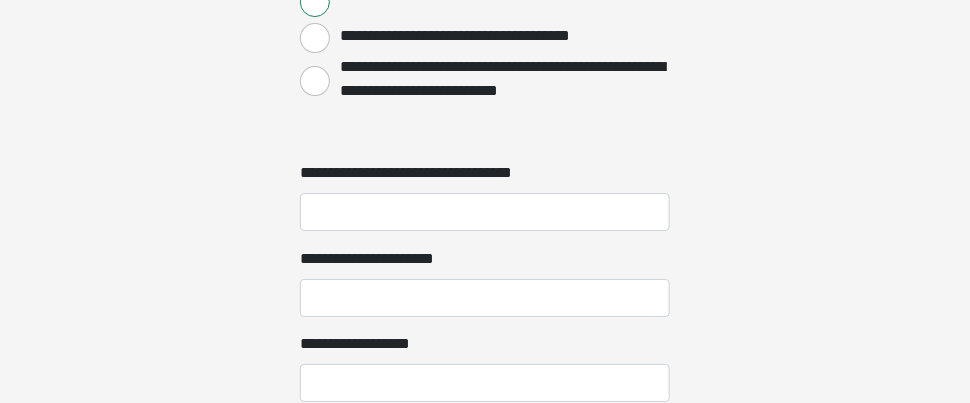 scroll, scrollTop: 1920, scrollLeft: 0, axis: vertical 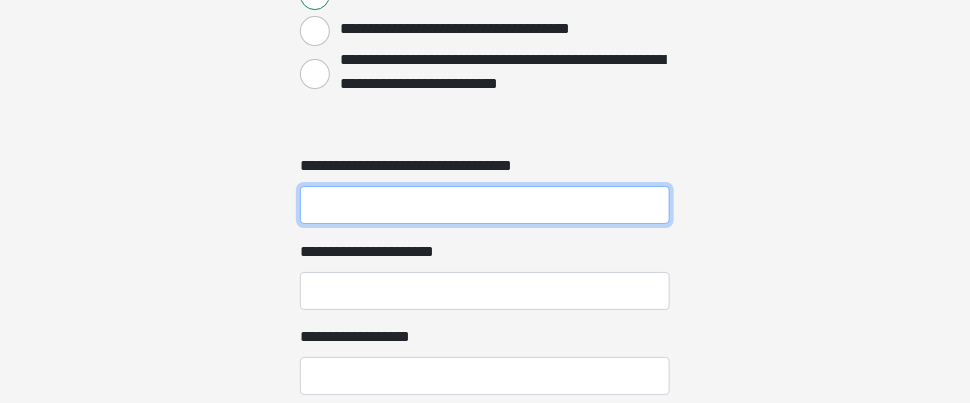 click on "**********" at bounding box center (485, 205) 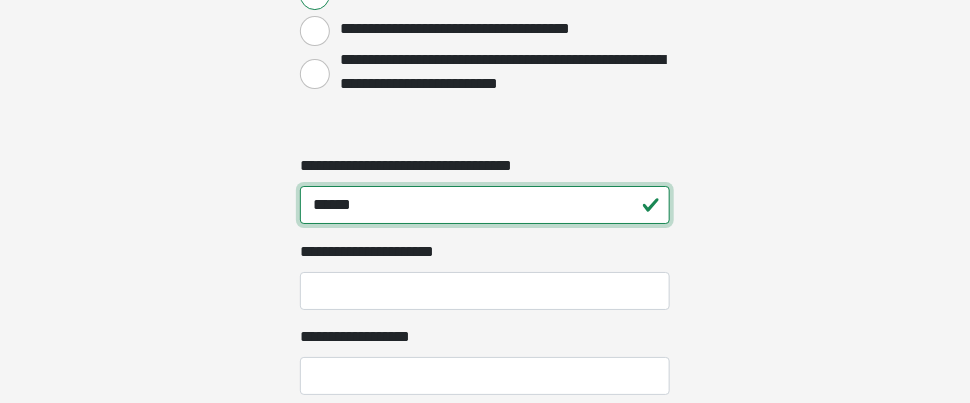 type on "******" 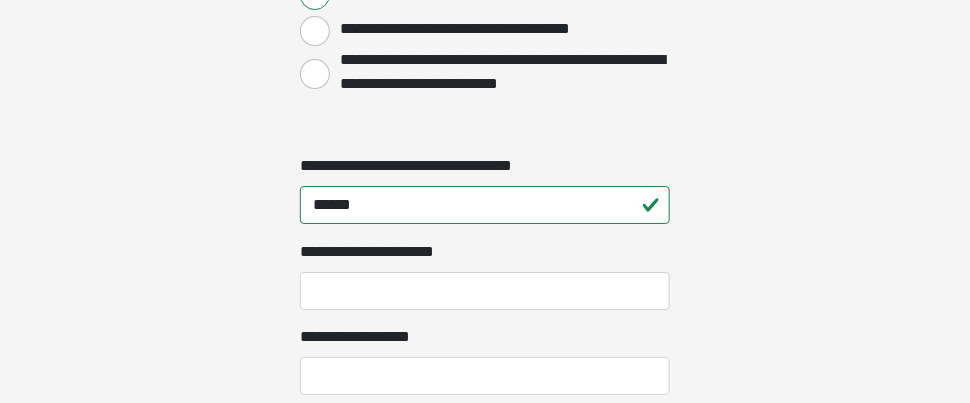 click on "**********" at bounding box center [485, 274] 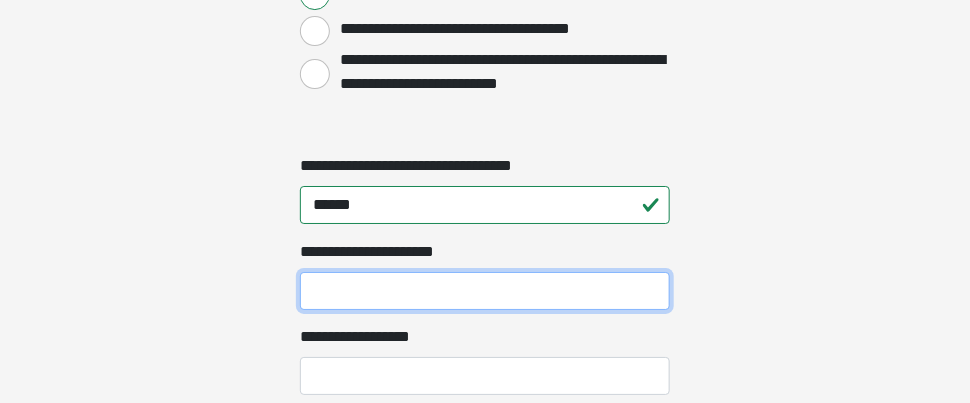 click on "**********" at bounding box center [485, 291] 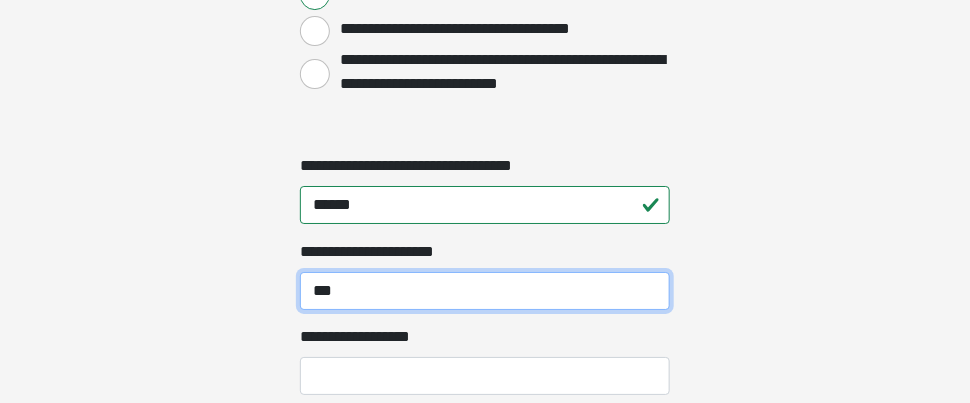 type on "***" 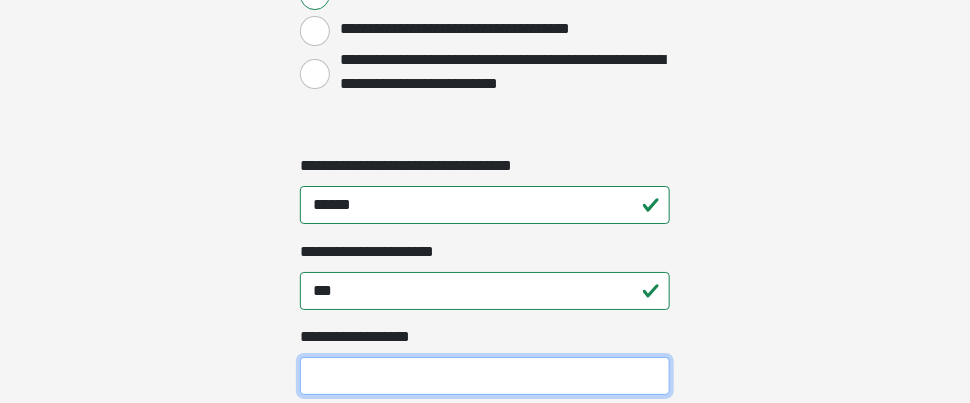 click on "**********" at bounding box center [485, 376] 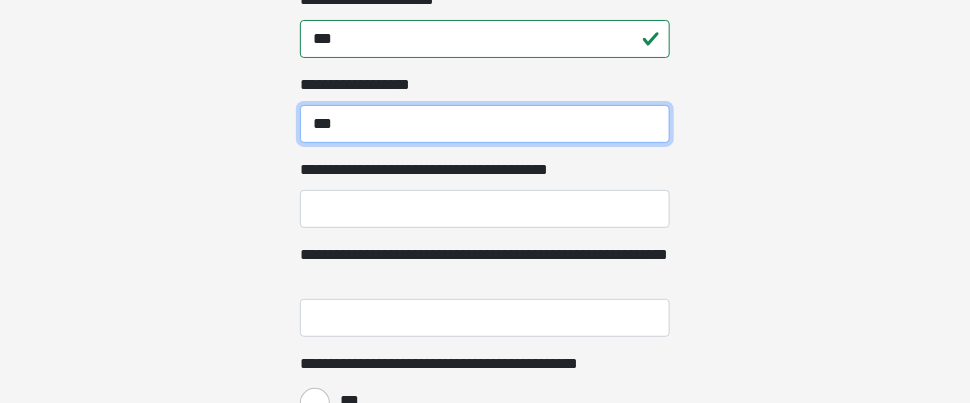 scroll, scrollTop: 2173, scrollLeft: 0, axis: vertical 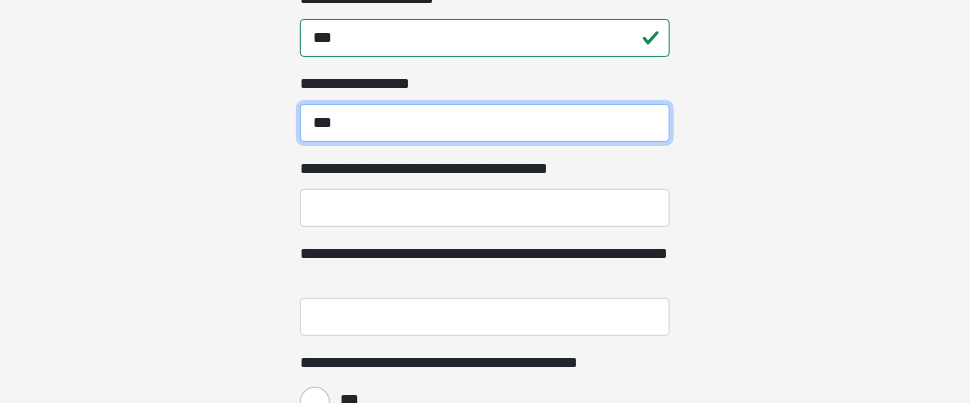 type on "***" 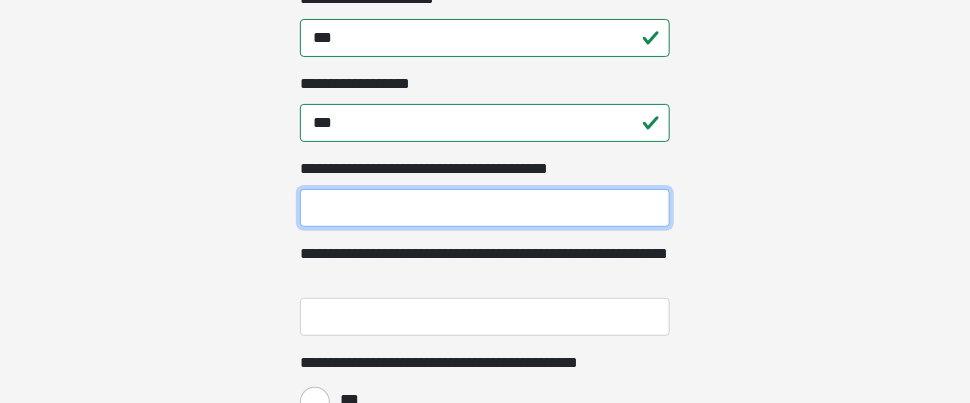 click on "**********" at bounding box center [485, 208] 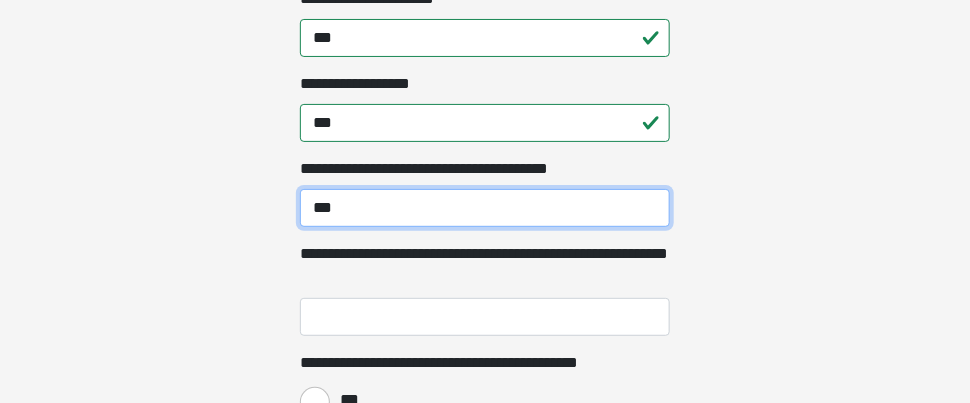 type on "***" 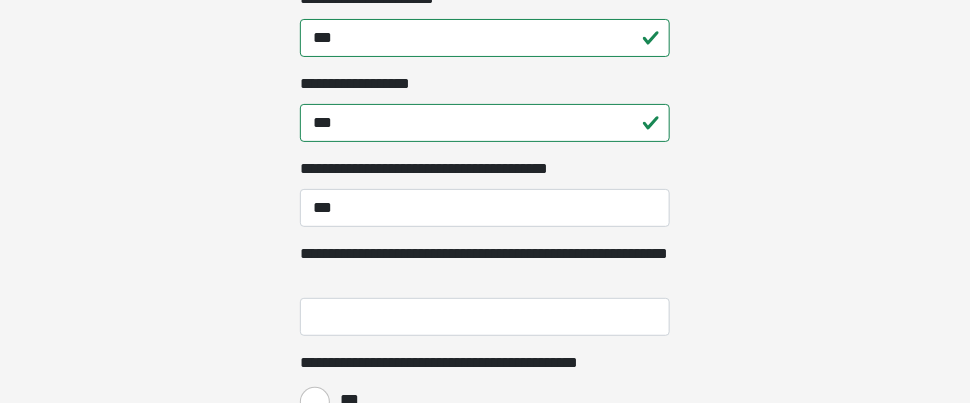 click on "**********" at bounding box center (485, -1972) 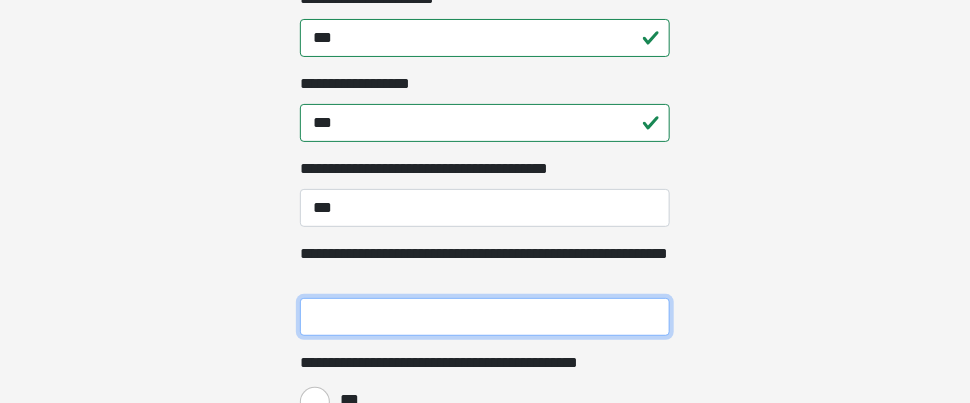 click on "**********" at bounding box center (485, 317) 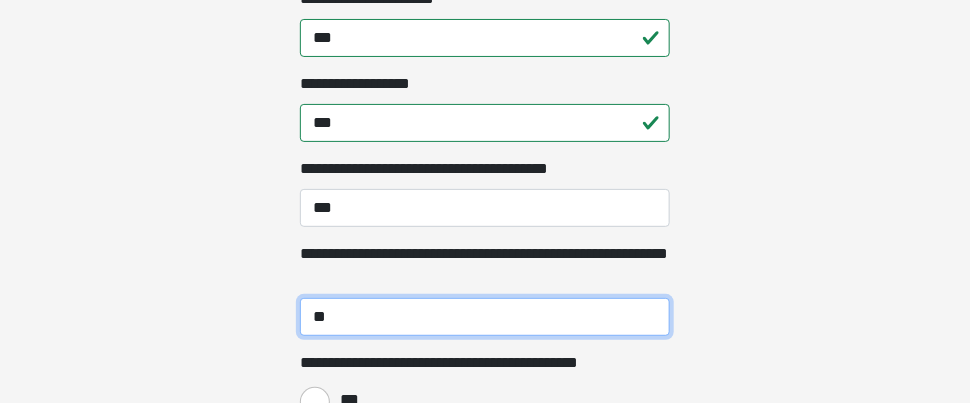 type on "**" 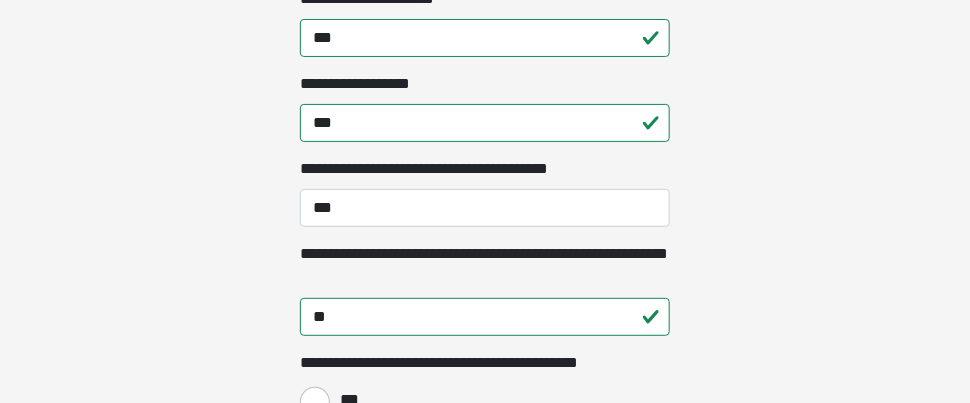 click on "**********" at bounding box center (485, -1972) 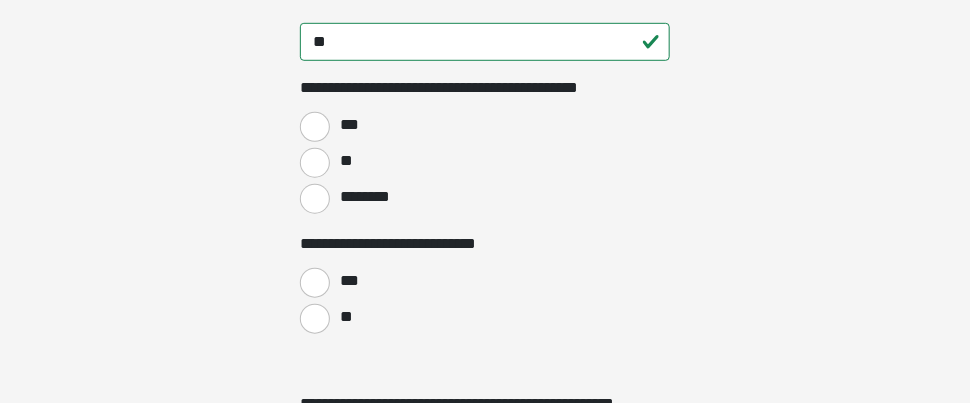 scroll, scrollTop: 2453, scrollLeft: 0, axis: vertical 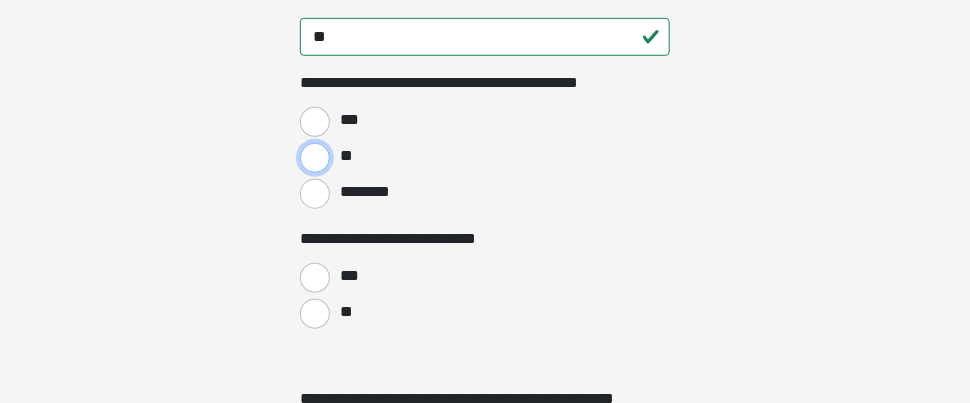 click on "**" at bounding box center [315, 158] 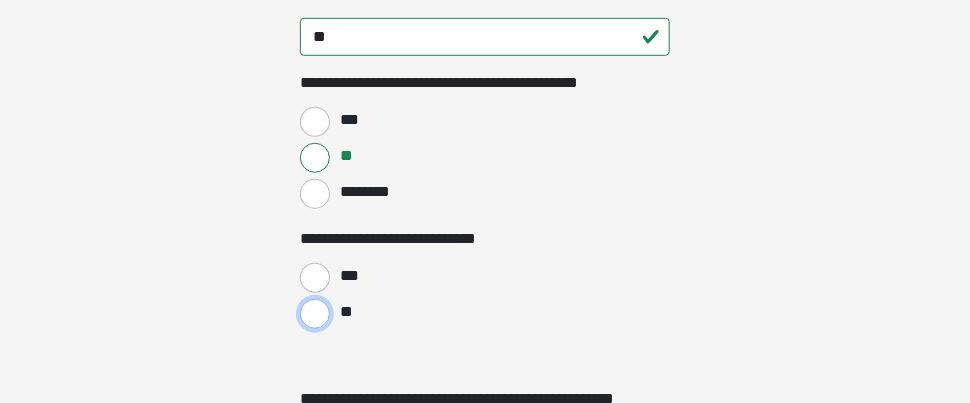 click on "**" at bounding box center (315, 314) 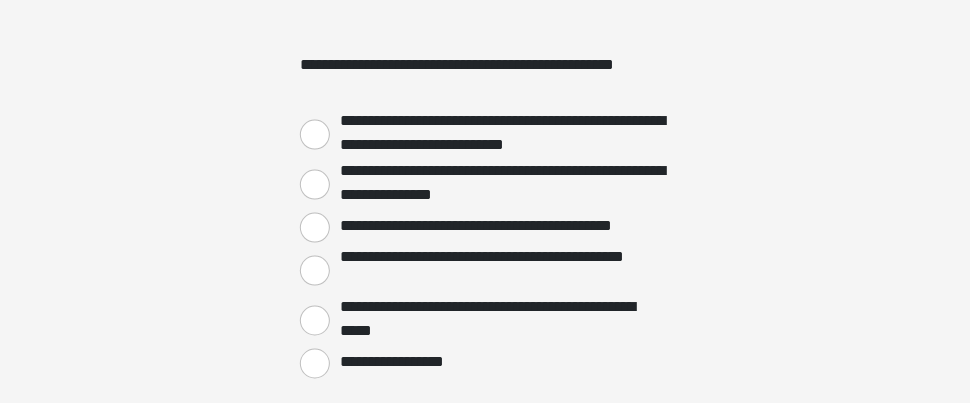 scroll, scrollTop: 2827, scrollLeft: 0, axis: vertical 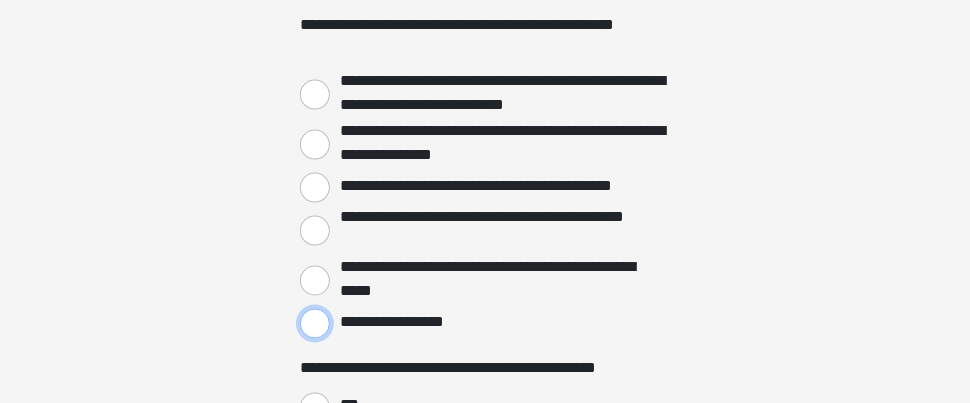click on "**********" at bounding box center (315, 324) 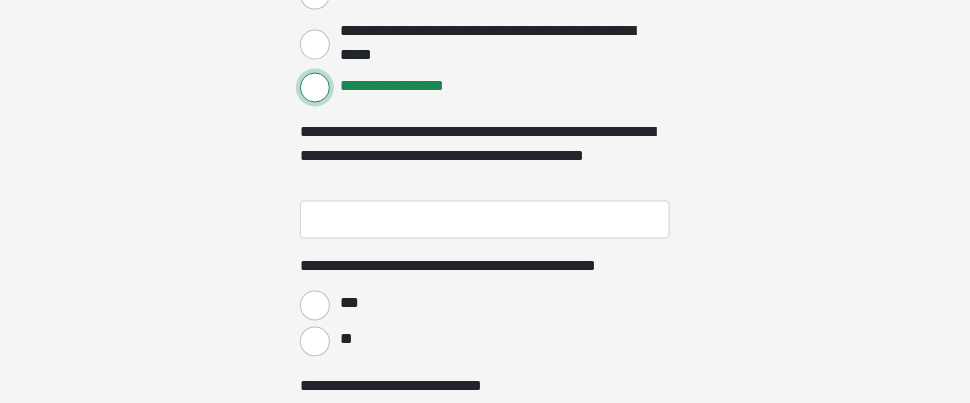scroll, scrollTop: 3080, scrollLeft: 0, axis: vertical 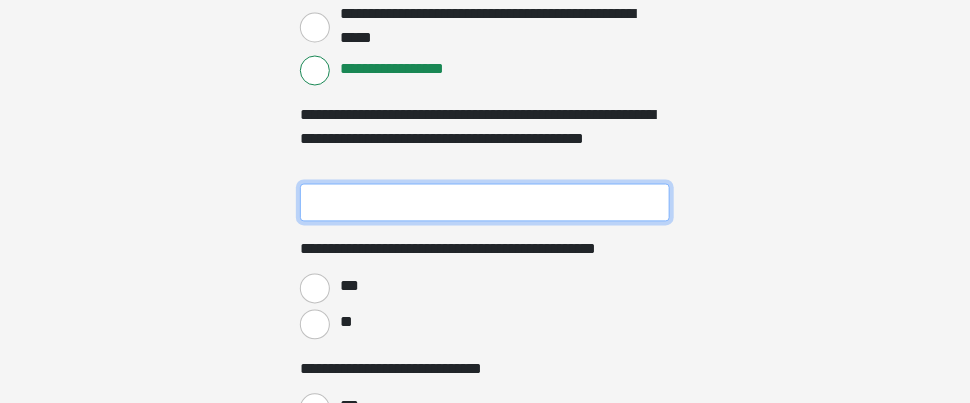 click on "**********" at bounding box center (485, 203) 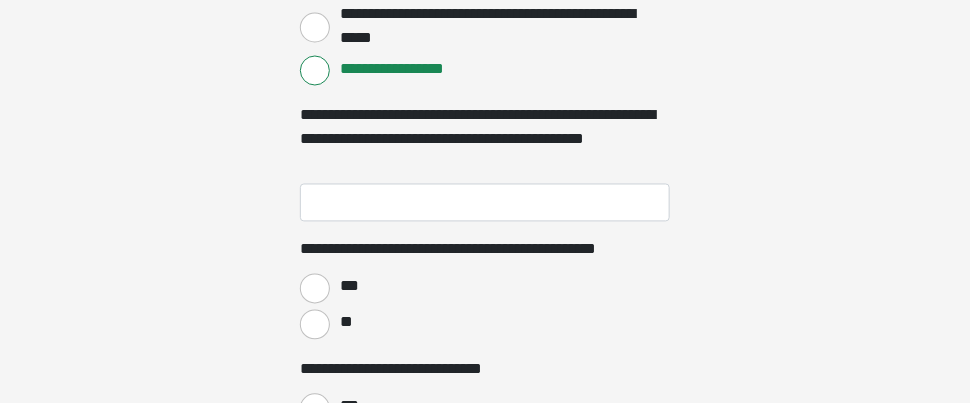 click on "**********" at bounding box center [485, -2879] 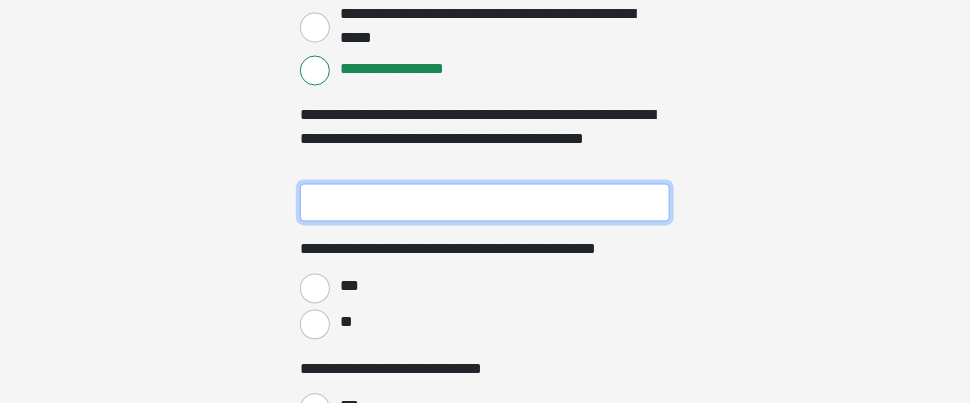 click on "**********" at bounding box center (485, 203) 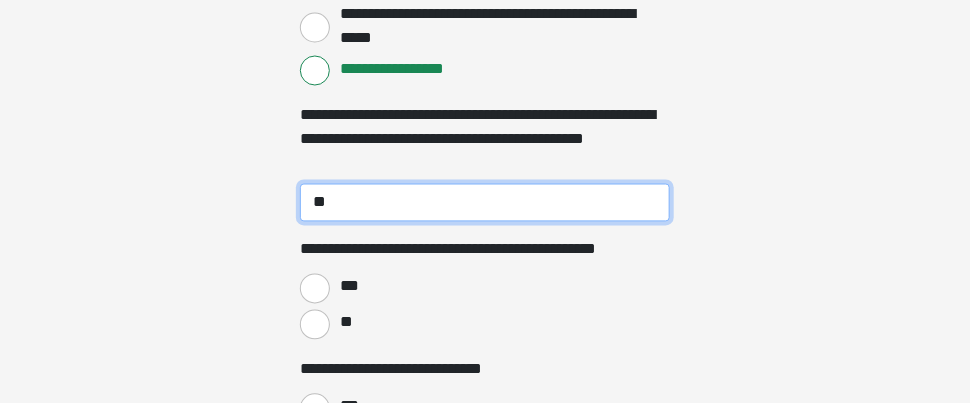 type on "**" 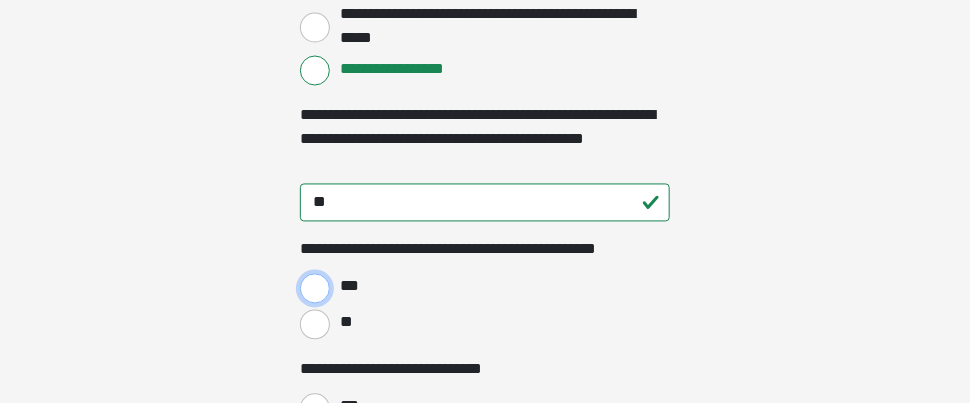 click on "***" at bounding box center [315, 289] 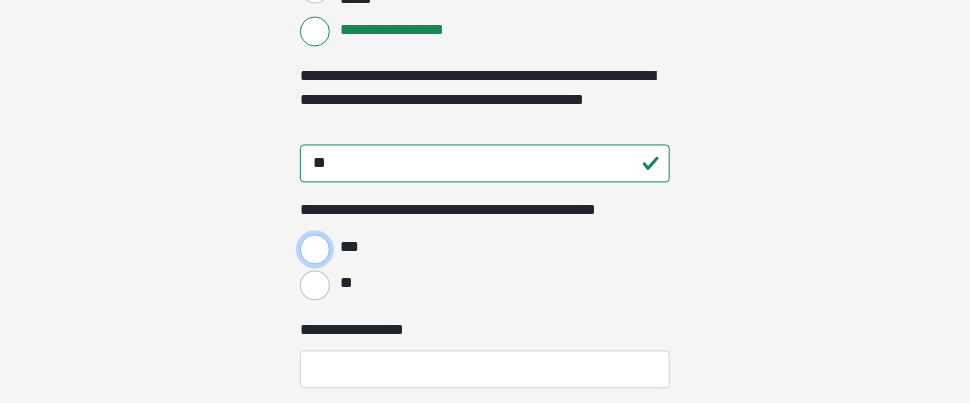 scroll, scrollTop: 3227, scrollLeft: 0, axis: vertical 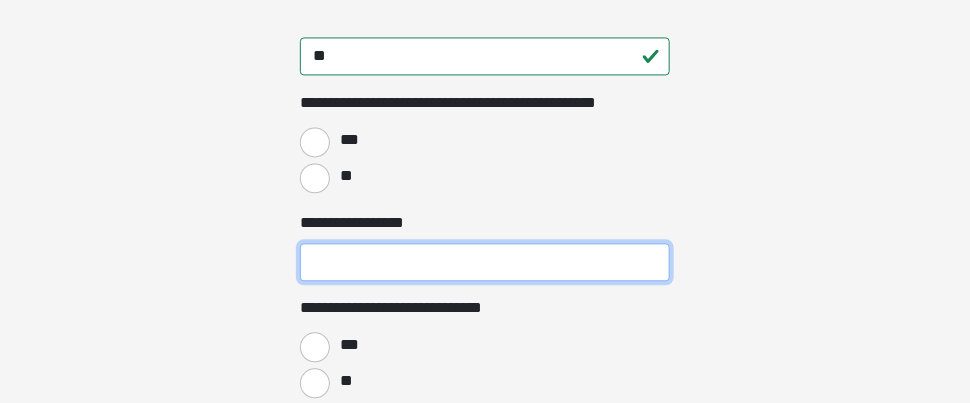 click on "**********" at bounding box center [485, 262] 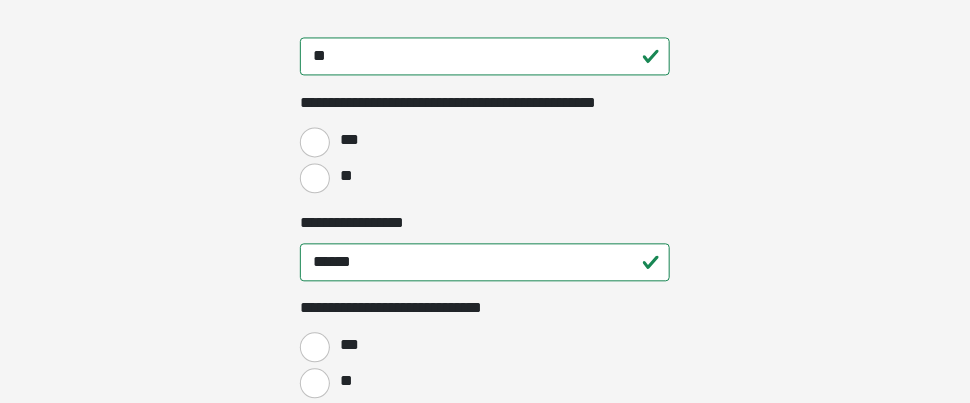 click on "**********" at bounding box center [485, -3026] 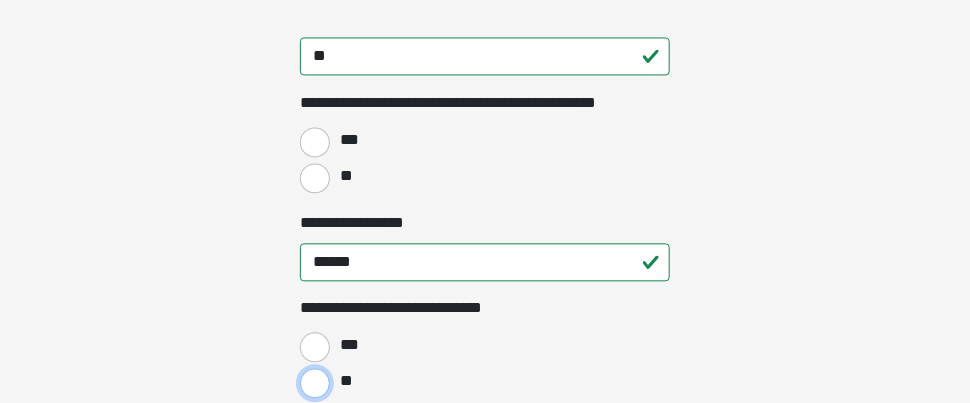 click on "**" at bounding box center [315, 383] 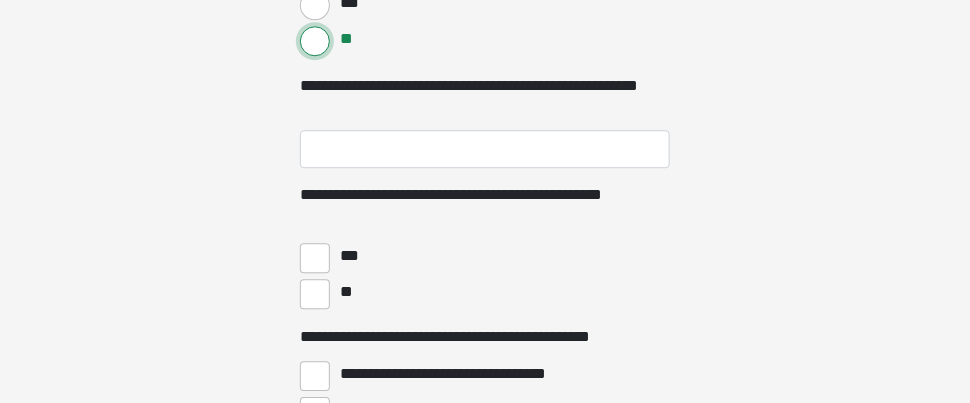 scroll, scrollTop: 3587, scrollLeft: 0, axis: vertical 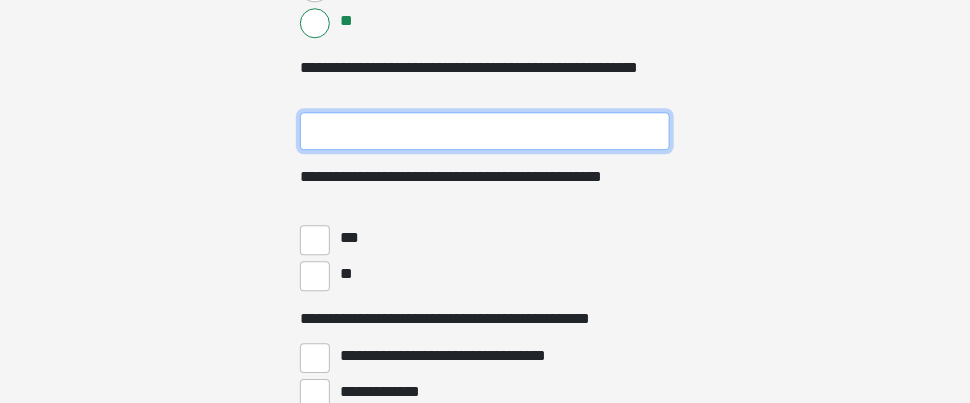 click on "**********" at bounding box center (485, 131) 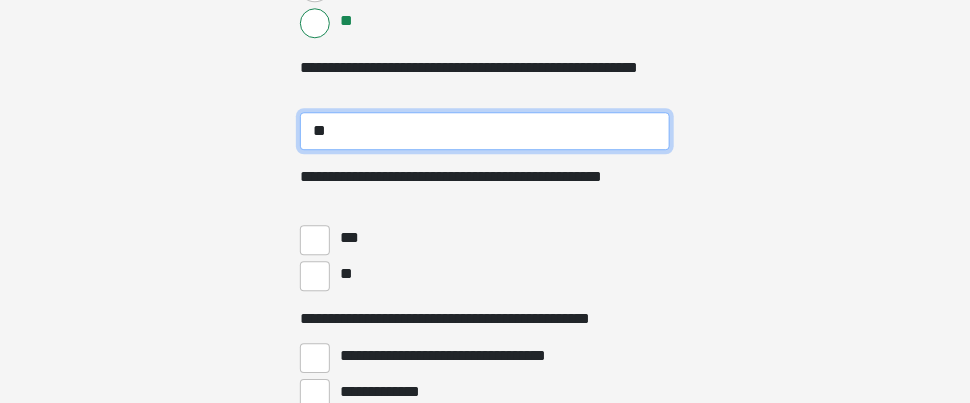 type on "**" 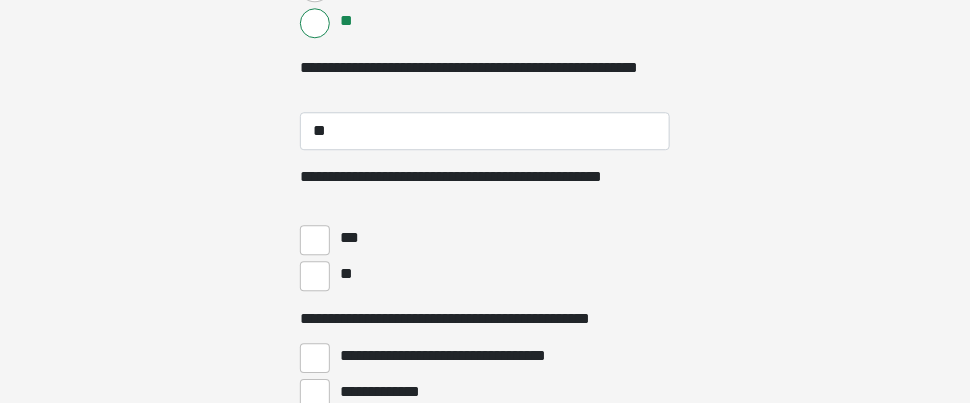 click on "**********" at bounding box center [485, 228] 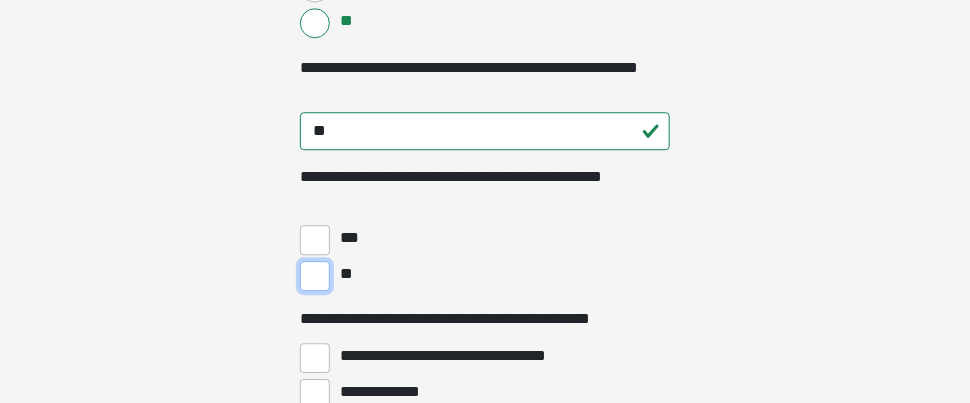click on "**" at bounding box center (315, 276) 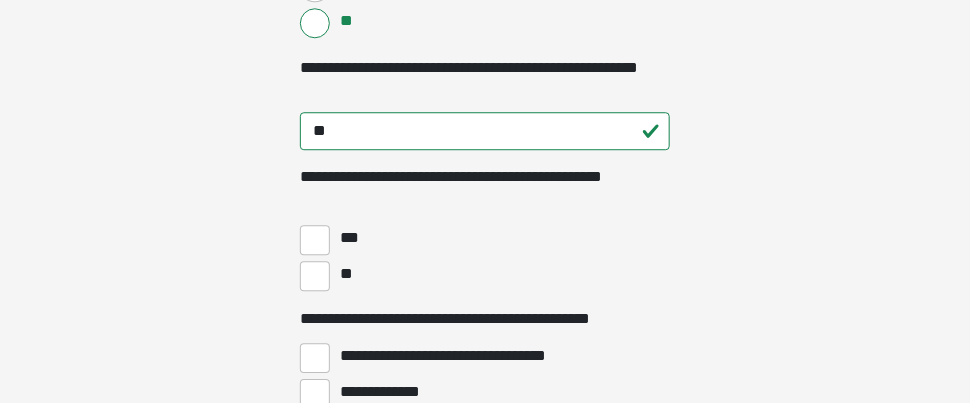 click on "**********" at bounding box center [485, -3386] 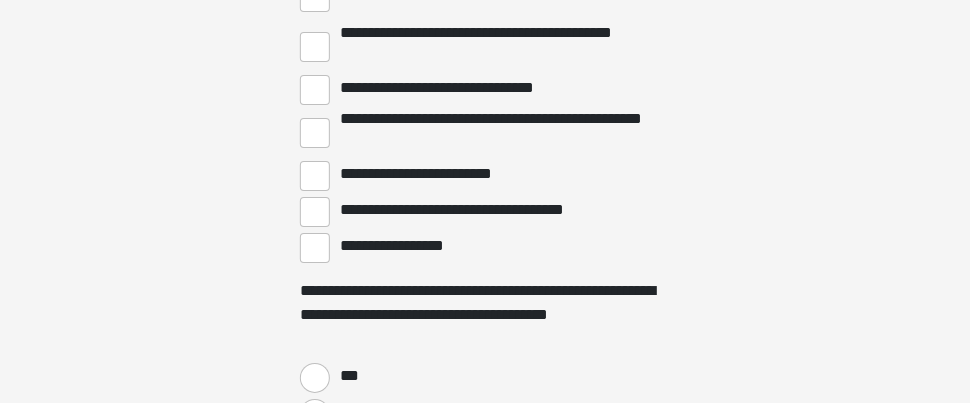 scroll, scrollTop: 4067, scrollLeft: 0, axis: vertical 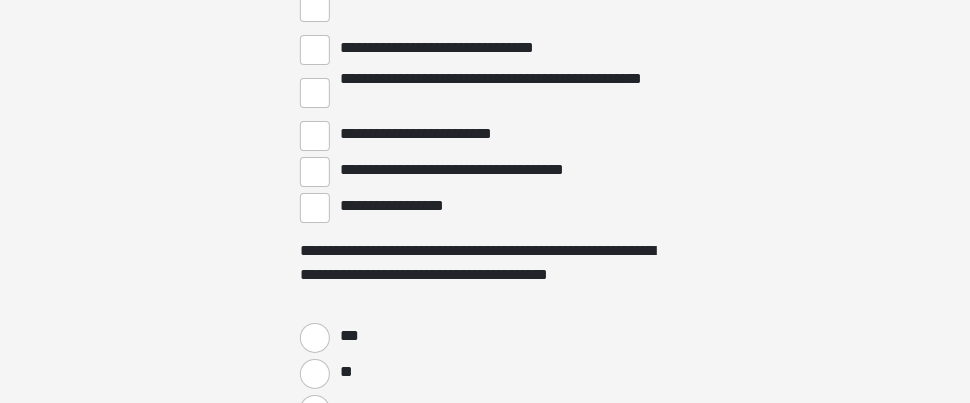 click on "**********" at bounding box center [401, 206] 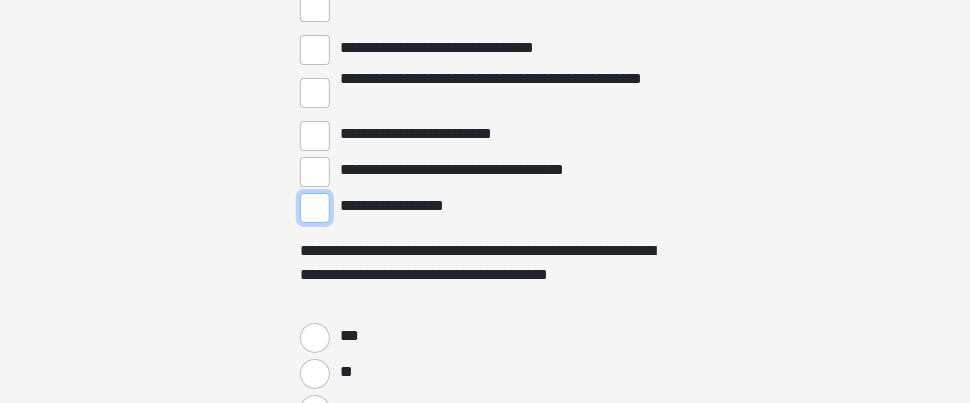 click on "**********" at bounding box center [315, 208] 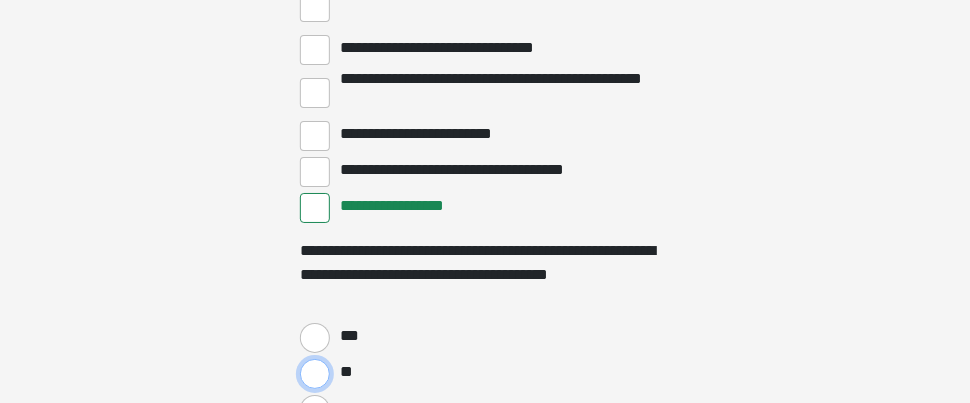 click on "**" at bounding box center (315, 374) 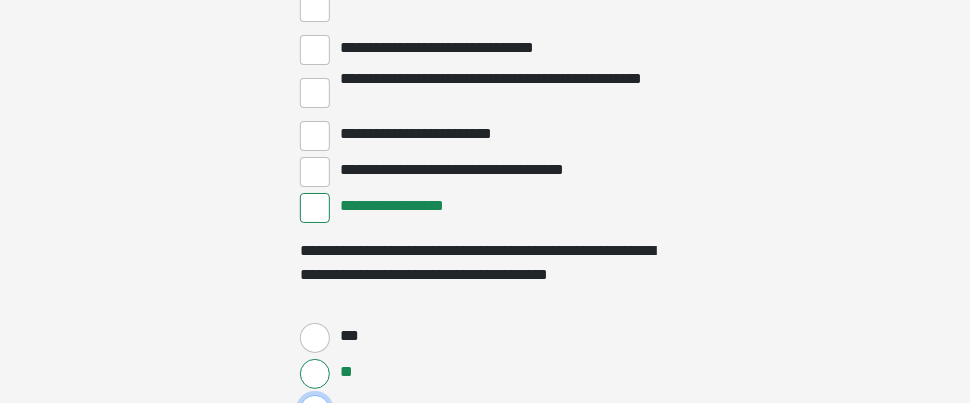 click on "********" at bounding box center (315, 410) 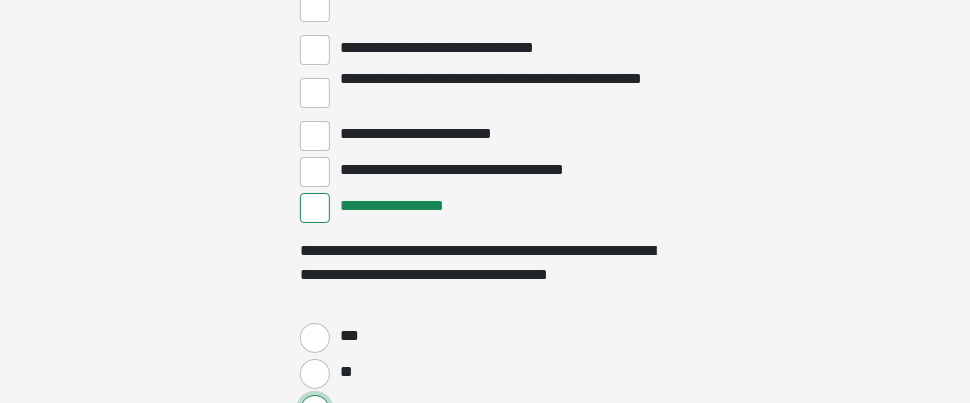 scroll, scrollTop: 4089, scrollLeft: 0, axis: vertical 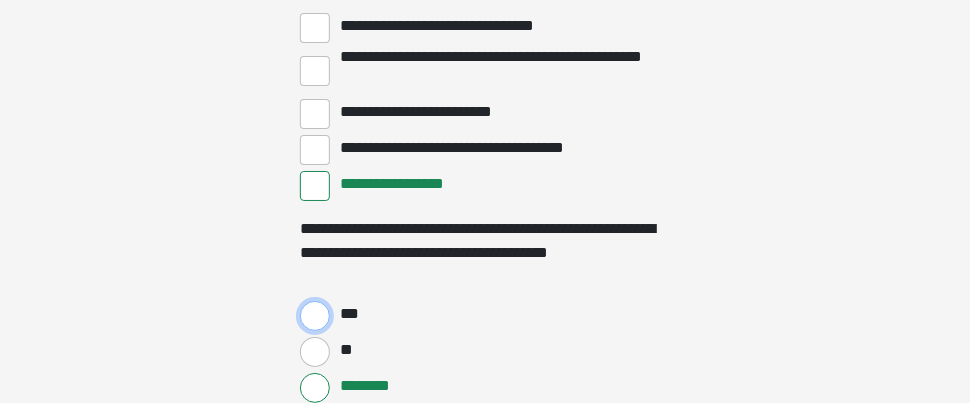 click on "***" at bounding box center (315, 316) 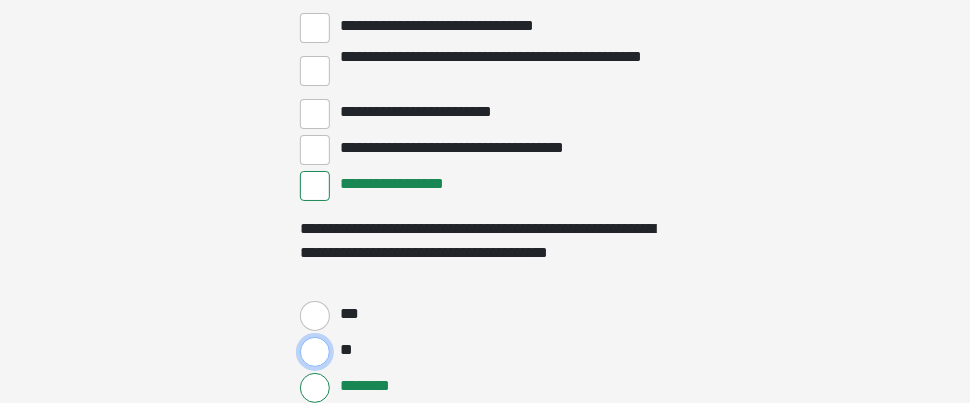 click on "**" at bounding box center [315, 352] 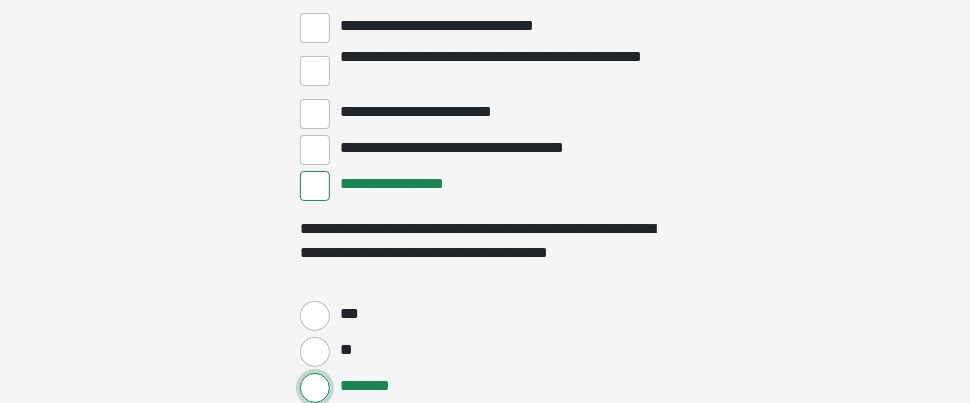 click on "********" at bounding box center [315, 388] 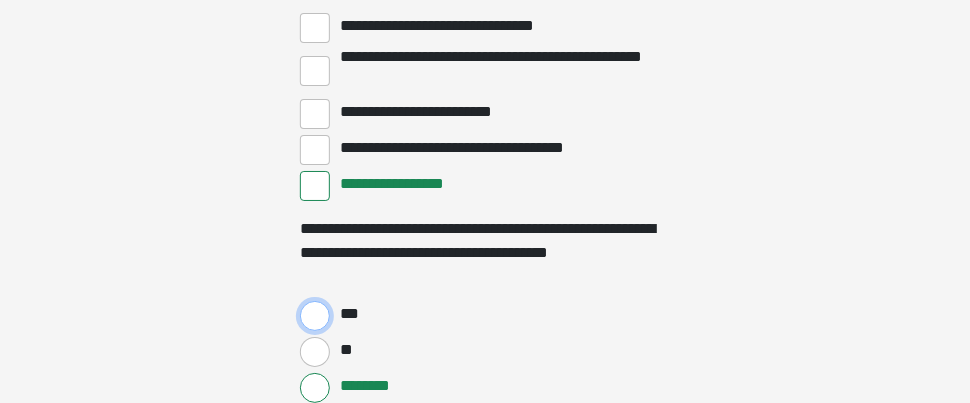 click on "***" at bounding box center [315, 316] 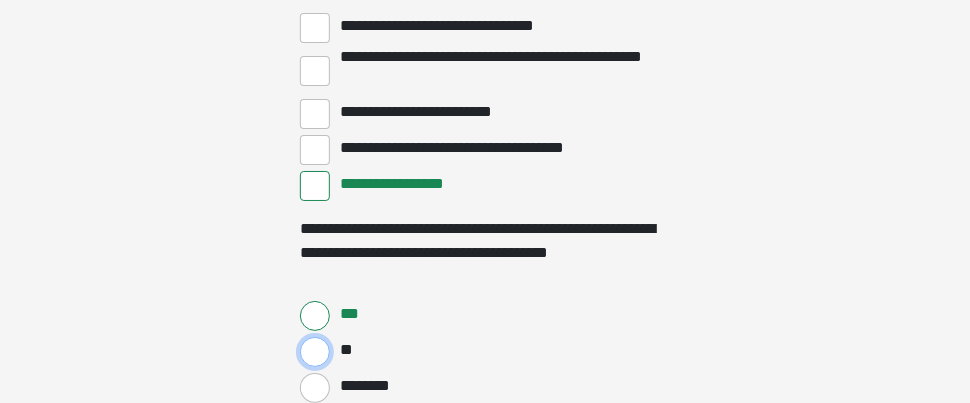 click on "**" at bounding box center (315, 352) 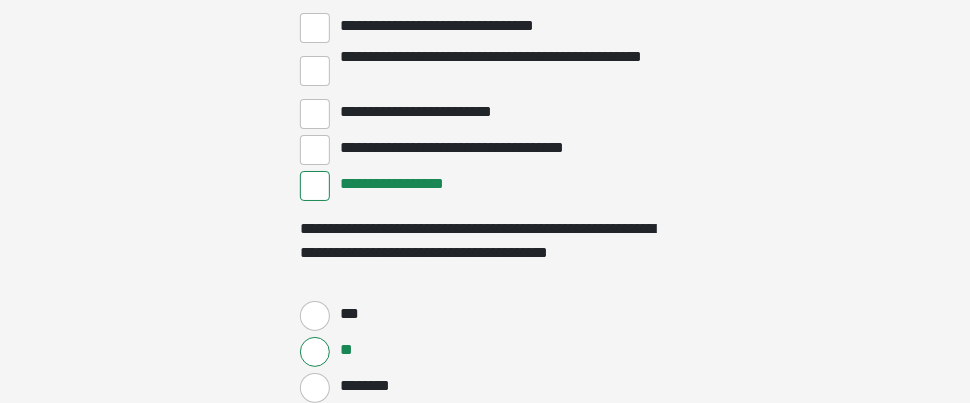 click on "***" at bounding box center (485, 314) 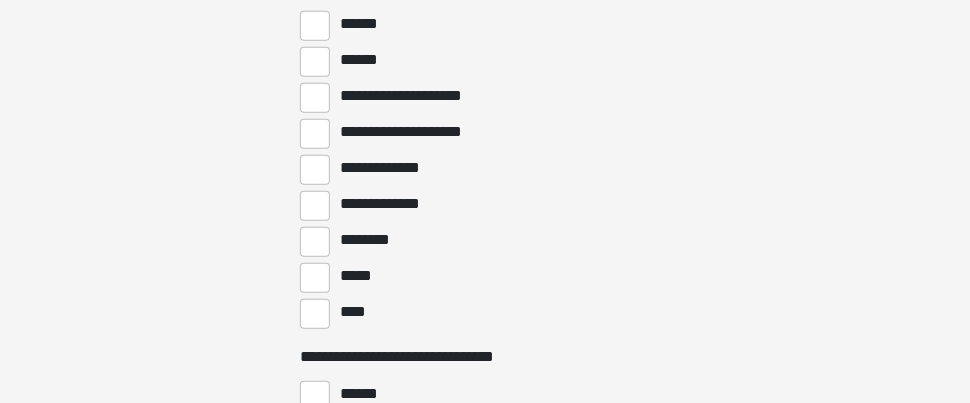 scroll, scrollTop: 4569, scrollLeft: 0, axis: vertical 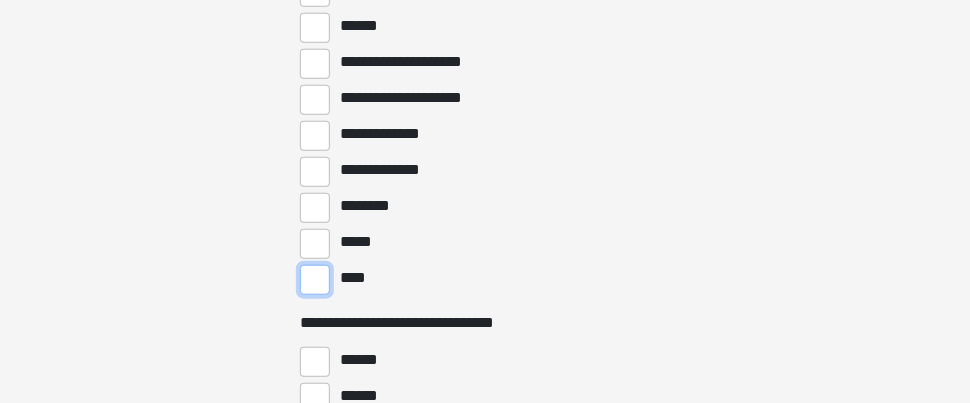 click on "****" at bounding box center [315, 280] 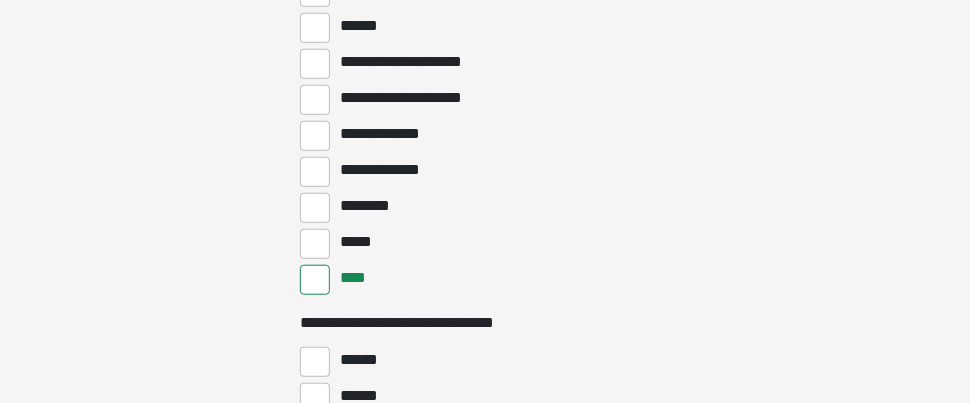 click on "*****" at bounding box center [485, 242] 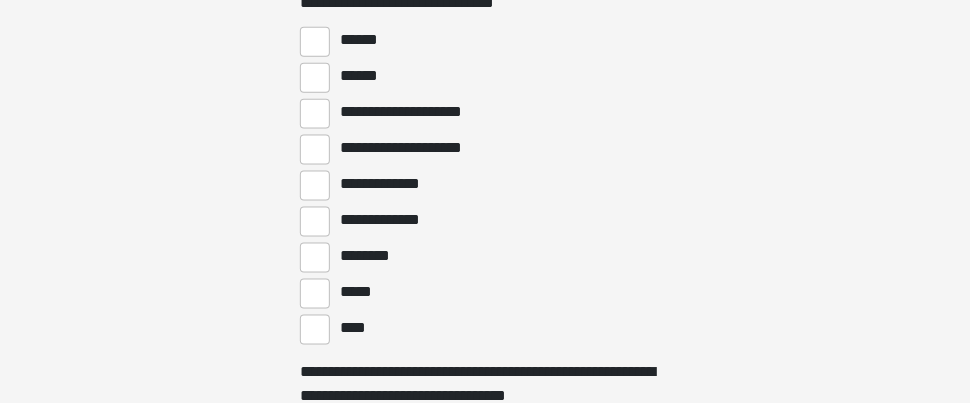 scroll, scrollTop: 4929, scrollLeft: 0, axis: vertical 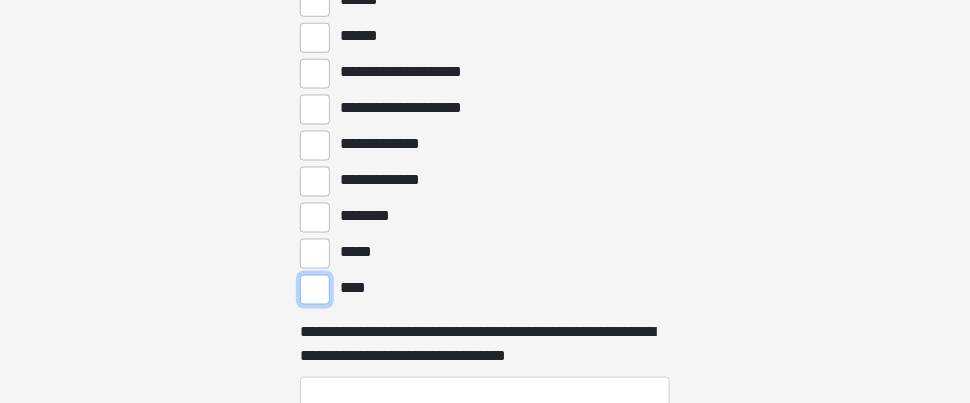 click on "****" at bounding box center [315, 290] 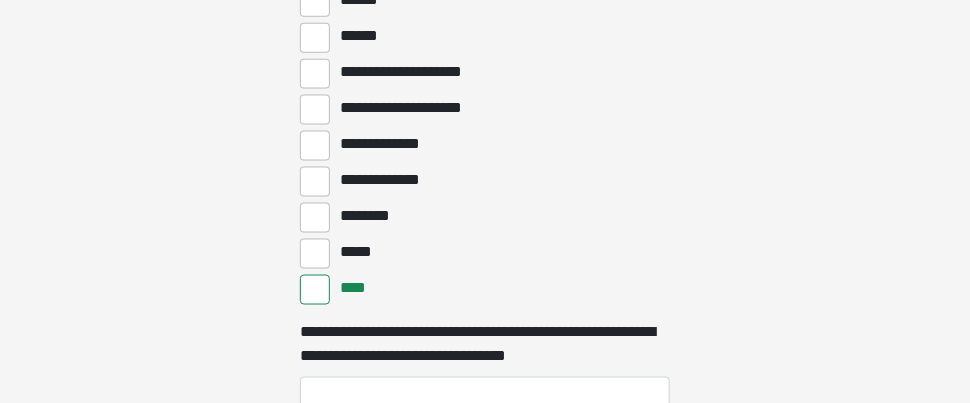 click on "*****" at bounding box center (485, 252) 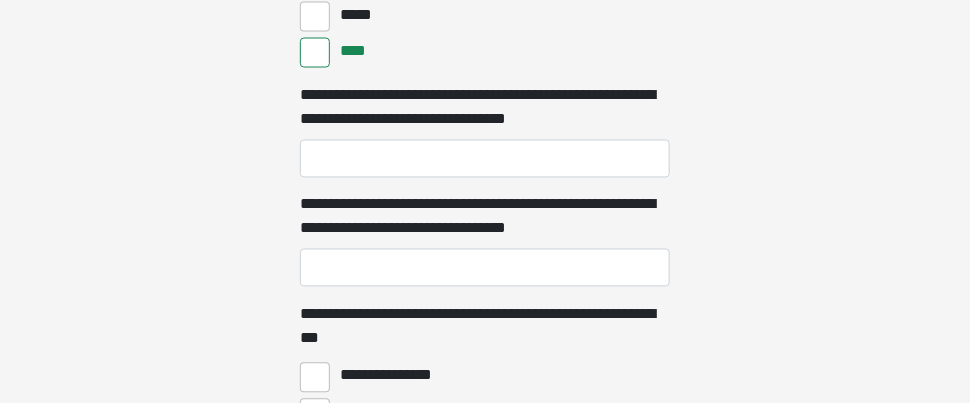 scroll, scrollTop: 5169, scrollLeft: 0, axis: vertical 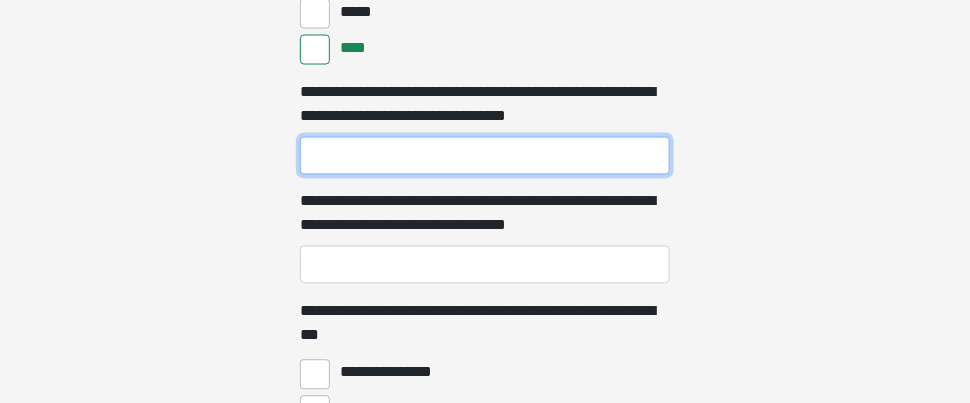 click on "**********" at bounding box center (485, 156) 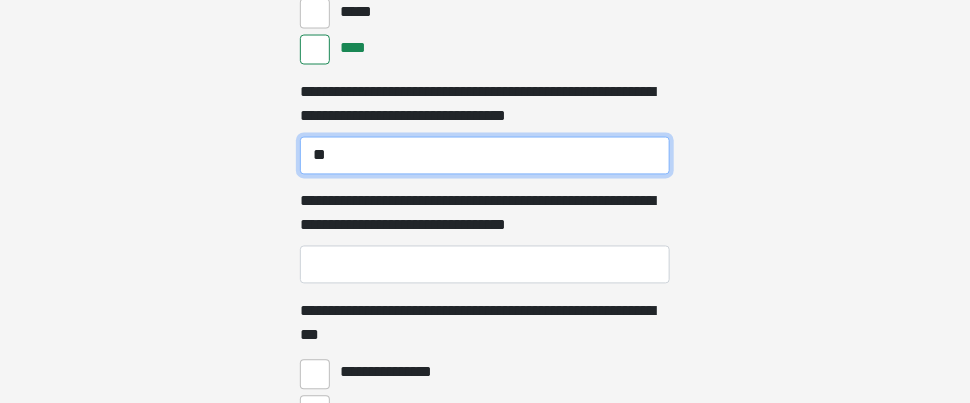 type on "**" 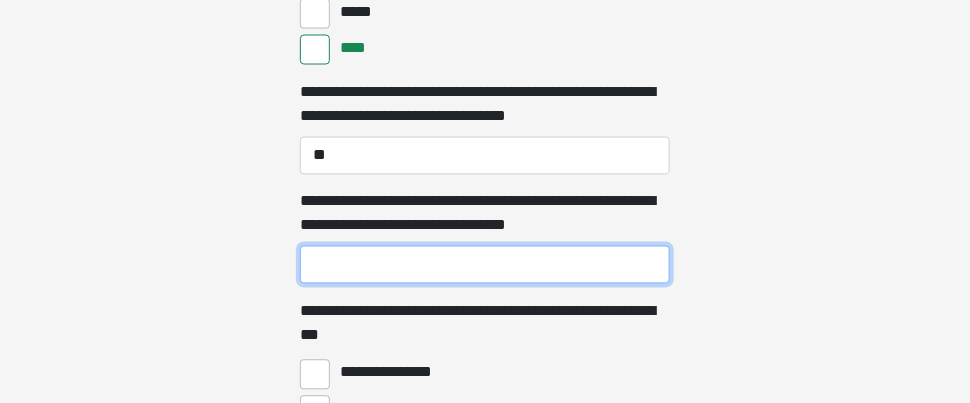 click on "**********" at bounding box center (485, 265) 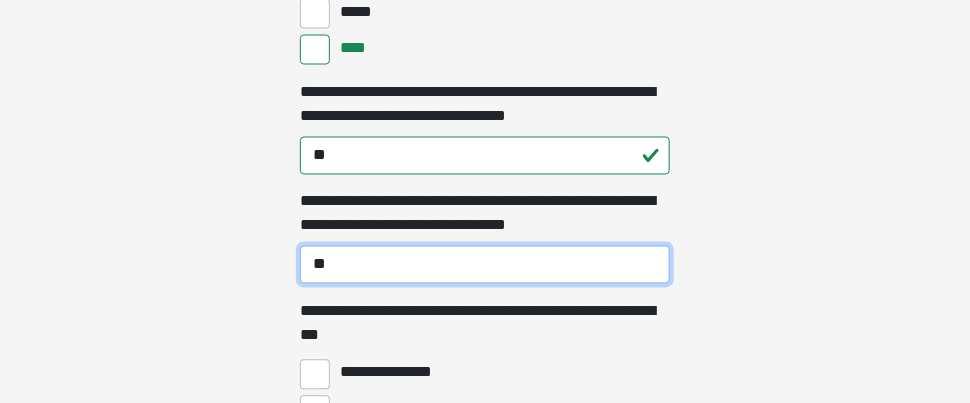 type on "**" 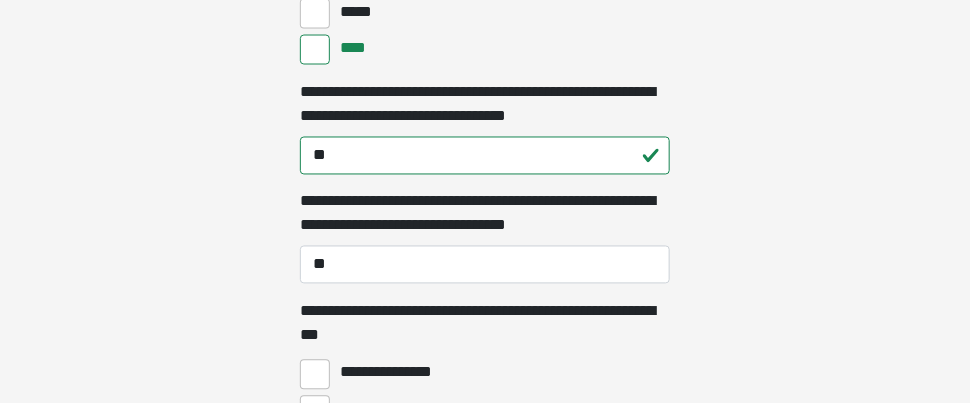 click on "**********" at bounding box center [485, -4968] 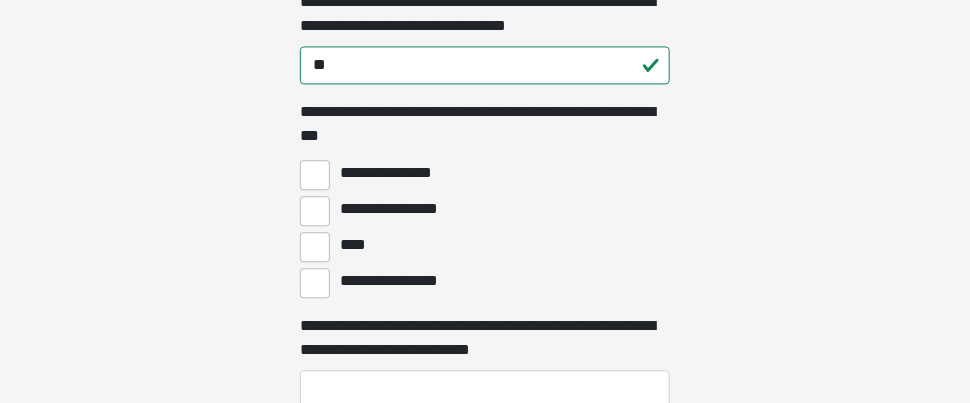 scroll, scrollTop: 5396, scrollLeft: 0, axis: vertical 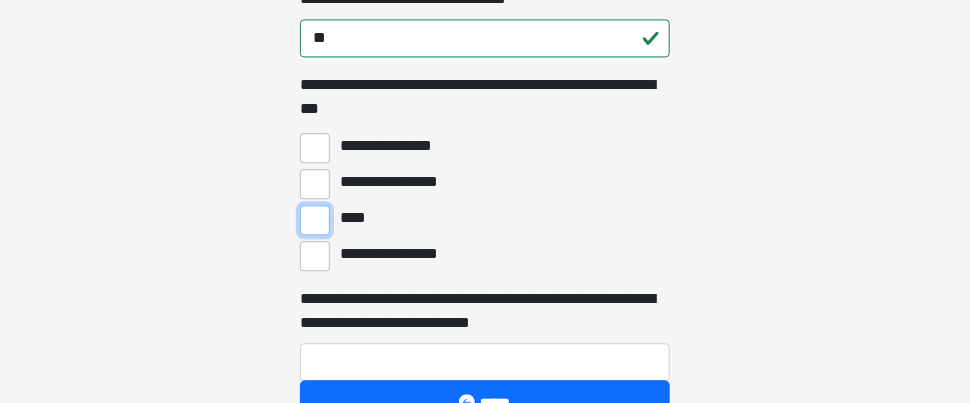 click on "****" at bounding box center (315, 220) 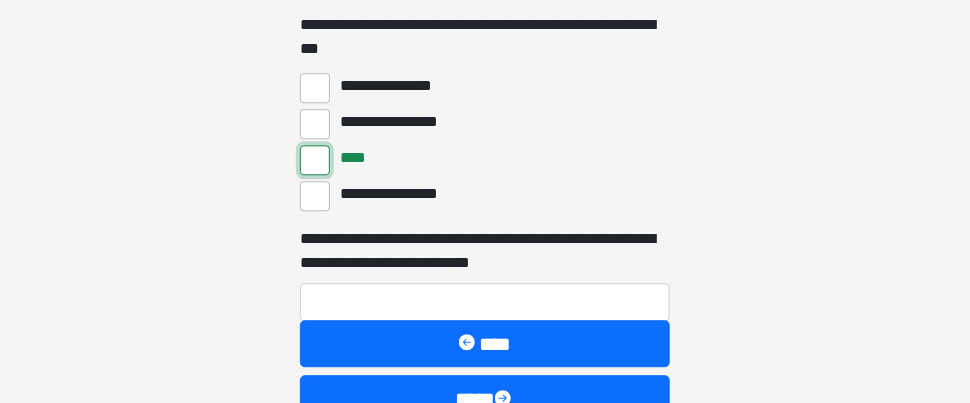 scroll, scrollTop: 5476, scrollLeft: 0, axis: vertical 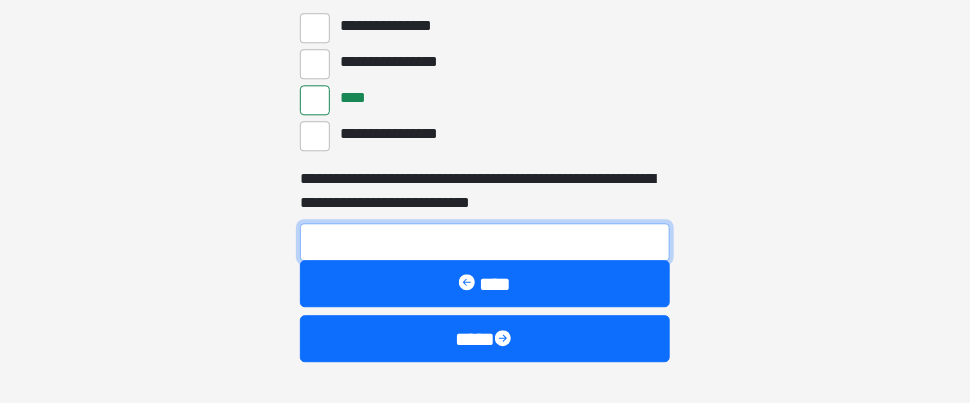 click on "**********" at bounding box center (485, 242) 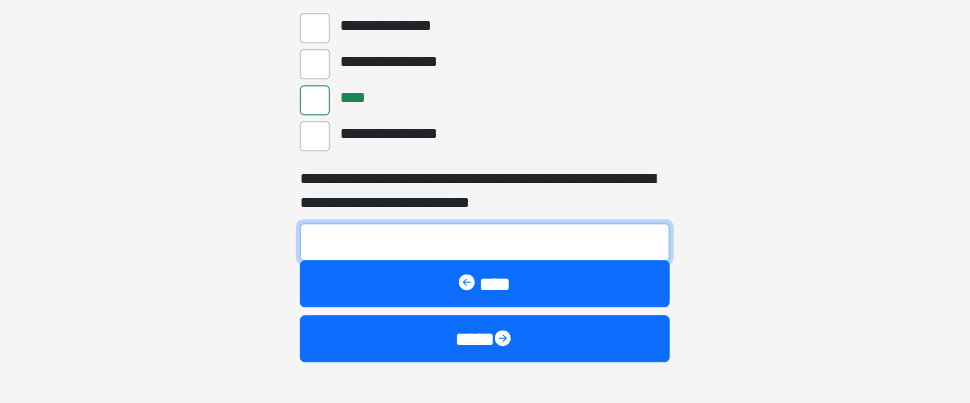 type on "**" 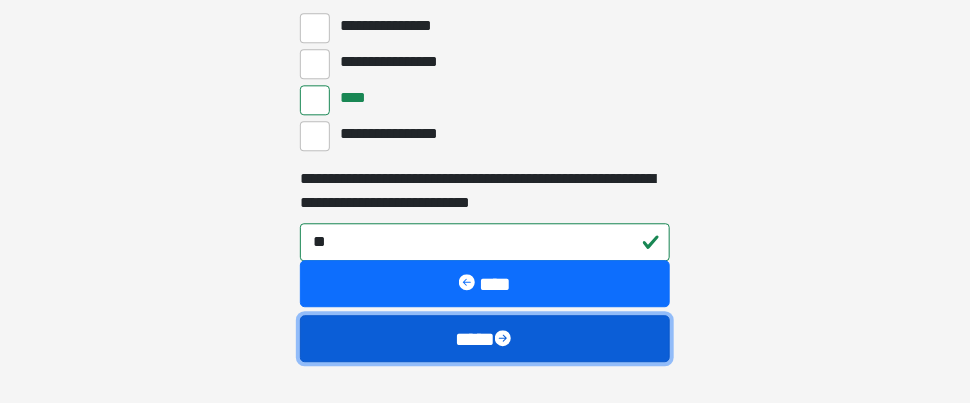 click on "****" at bounding box center (485, 338) 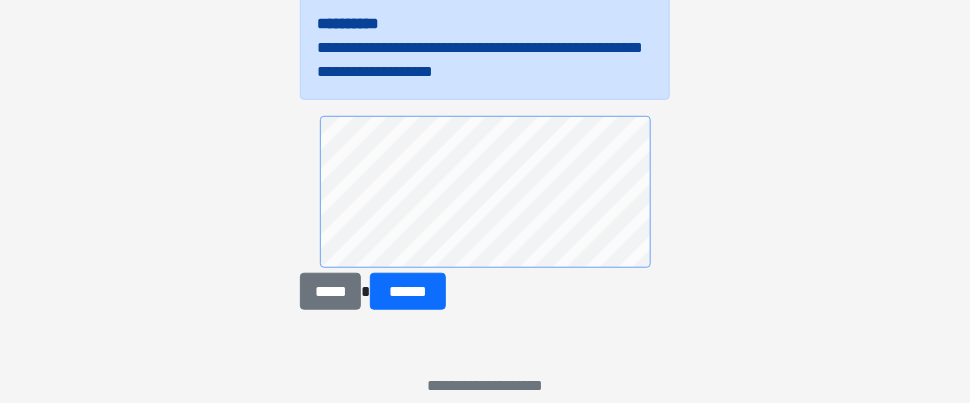 scroll, scrollTop: 309, scrollLeft: 0, axis: vertical 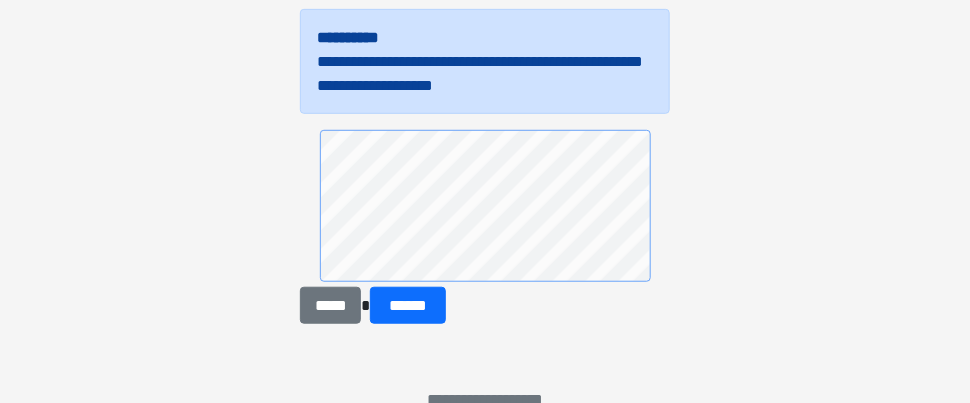 click at bounding box center (485, 208) 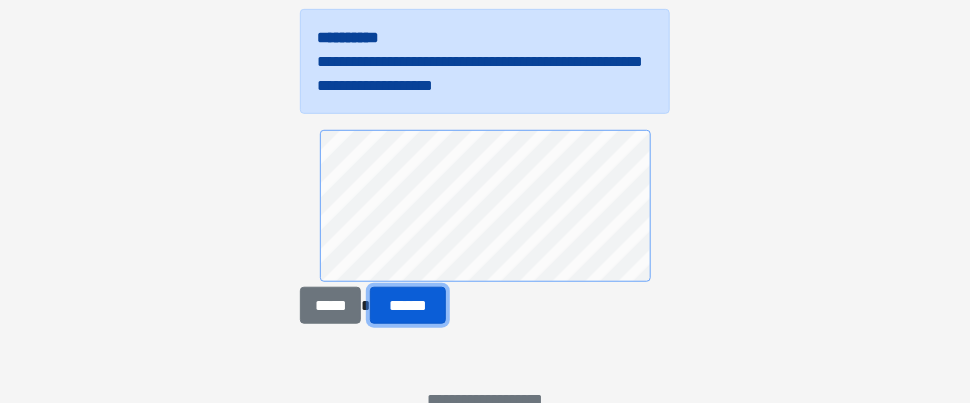 click on "******" at bounding box center (407, 305) 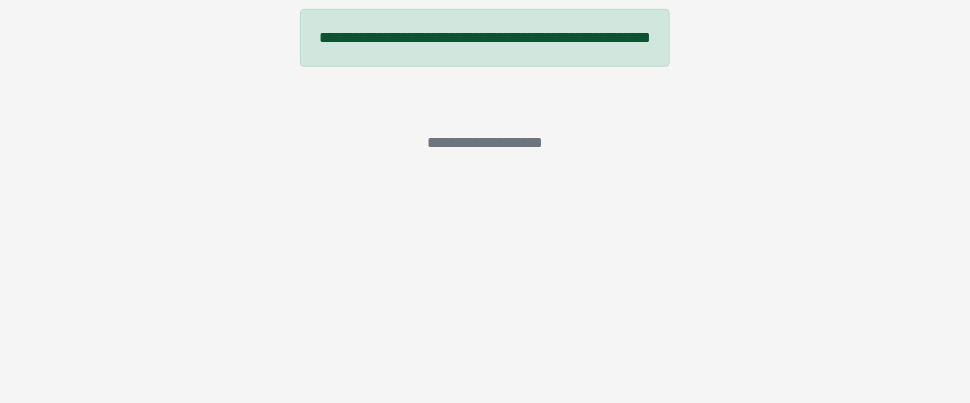 scroll, scrollTop: 115, scrollLeft: 0, axis: vertical 